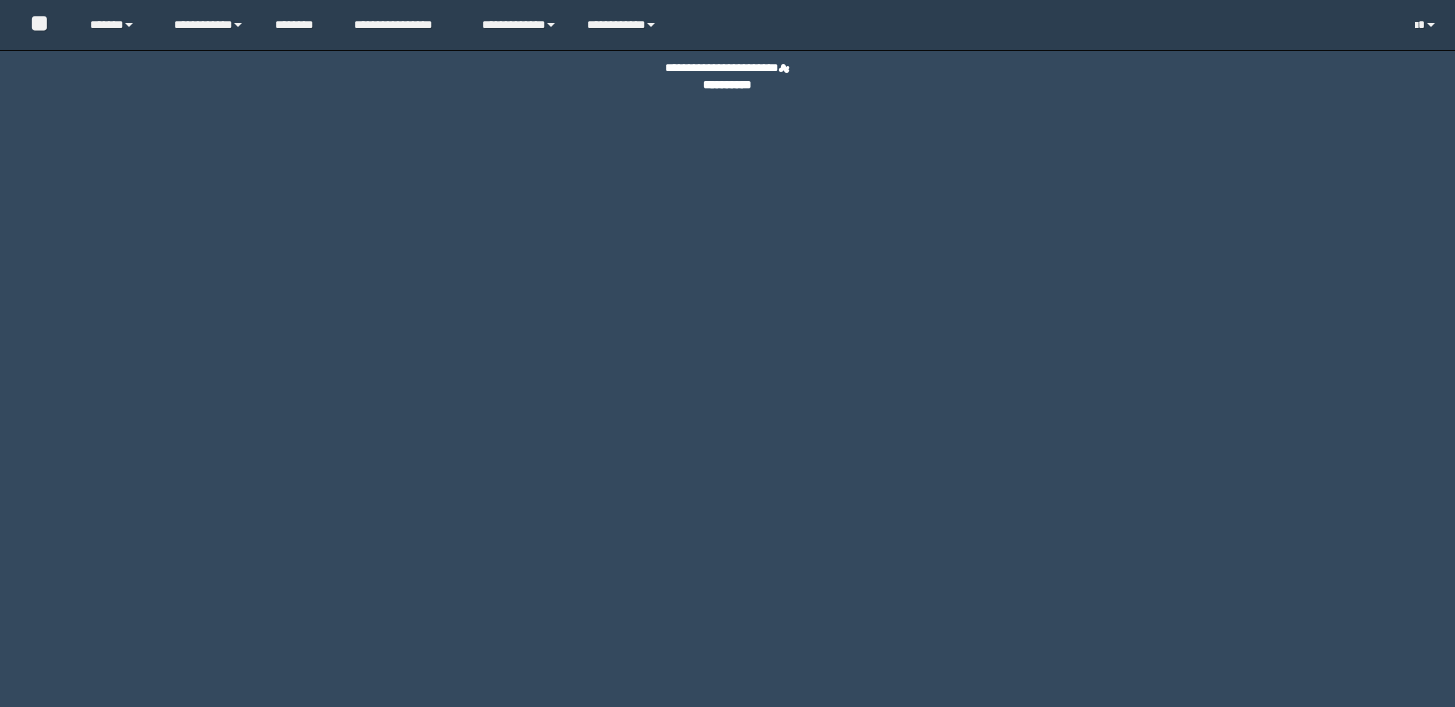 scroll, scrollTop: 0, scrollLeft: 0, axis: both 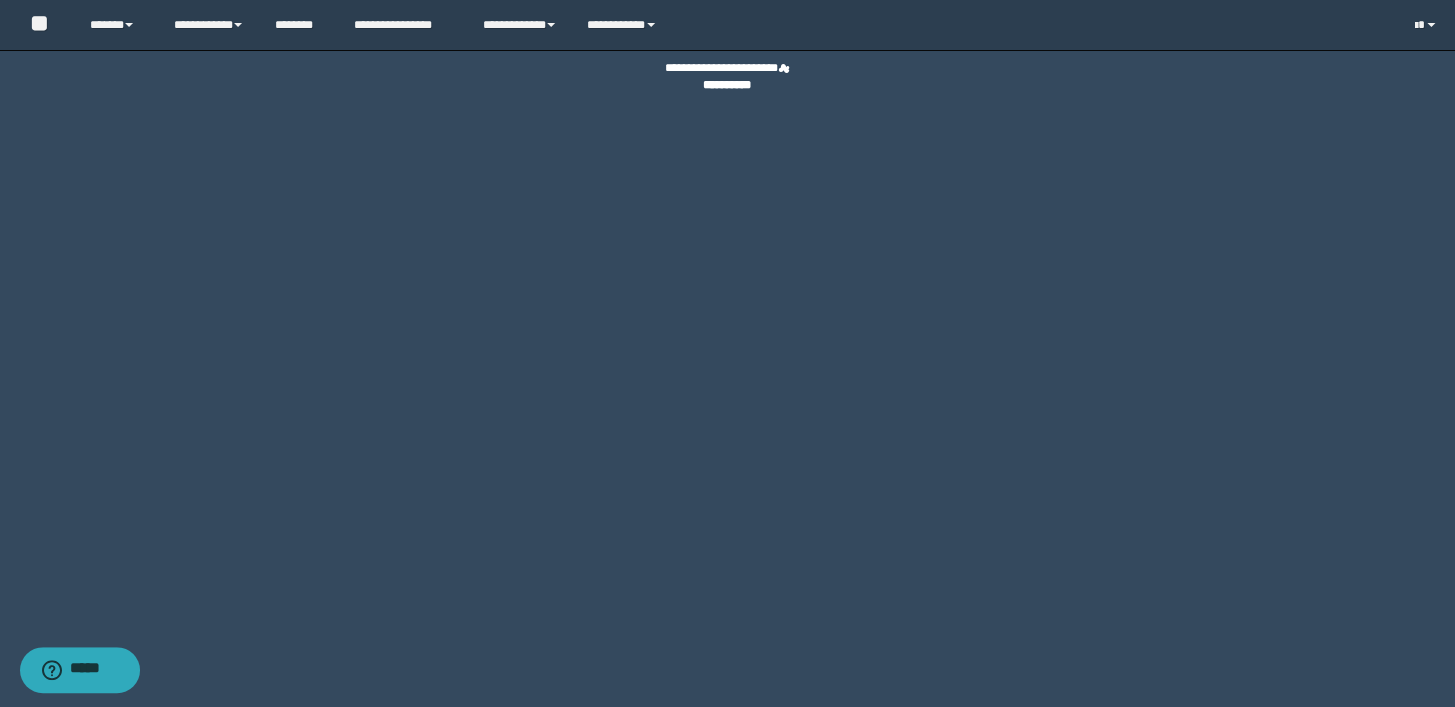 drag, startPoint x: 1327, startPoint y: 1, endPoint x: 1152, endPoint y: 253, distance: 306.8045 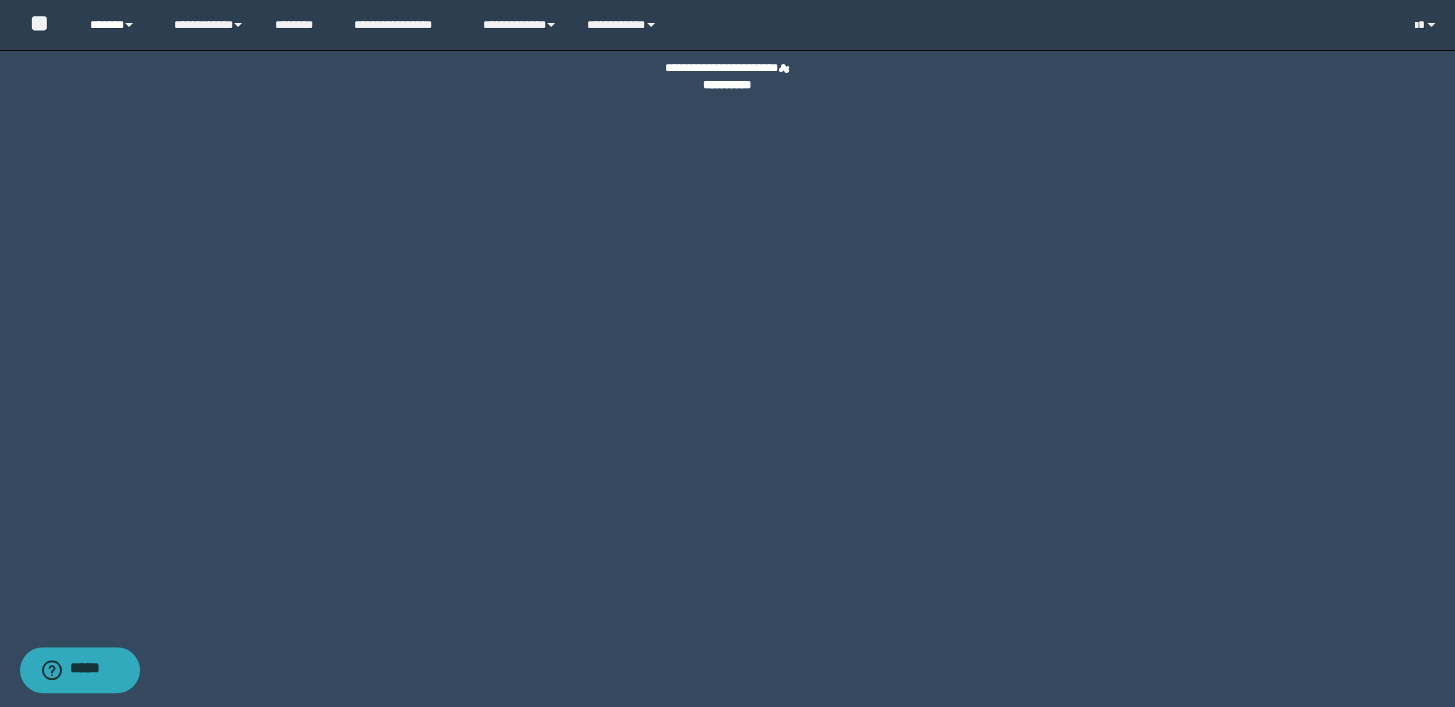 click at bounding box center (129, 25) 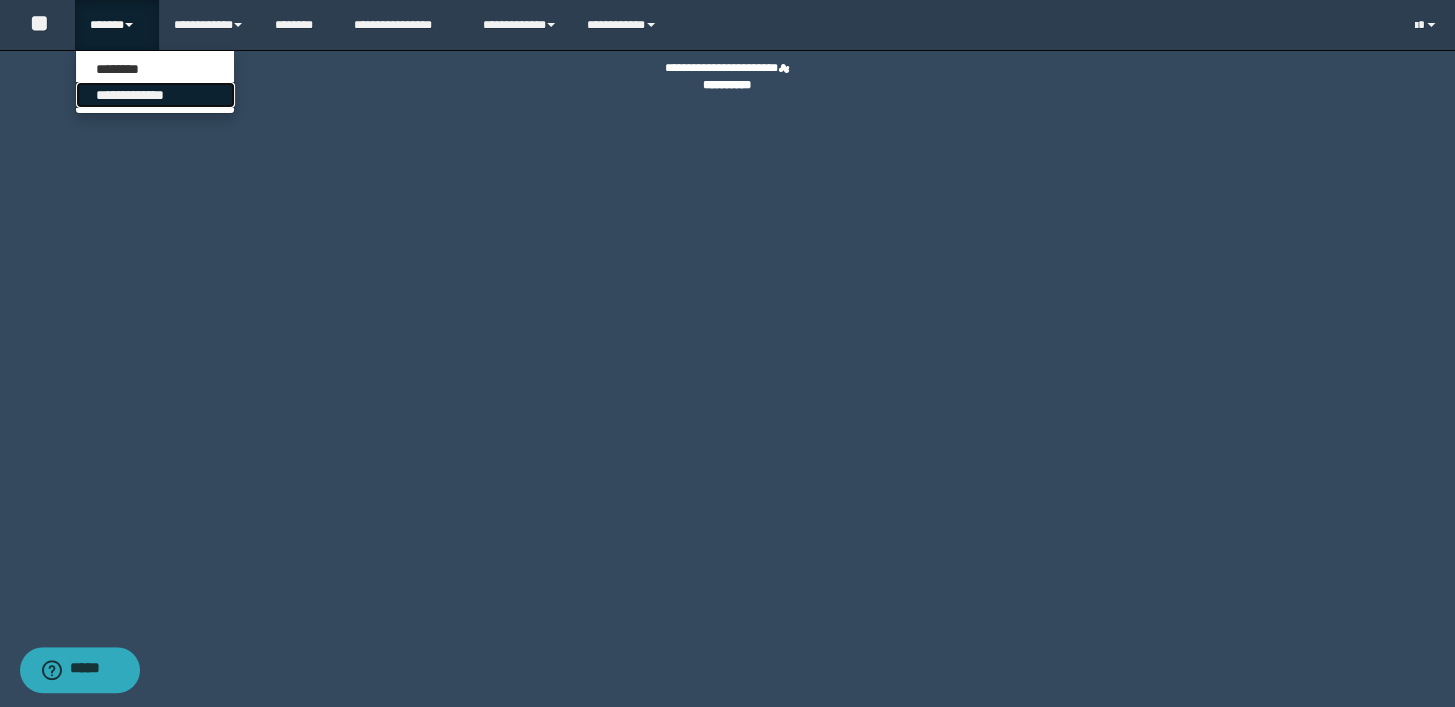 click on "**********" at bounding box center (155, 95) 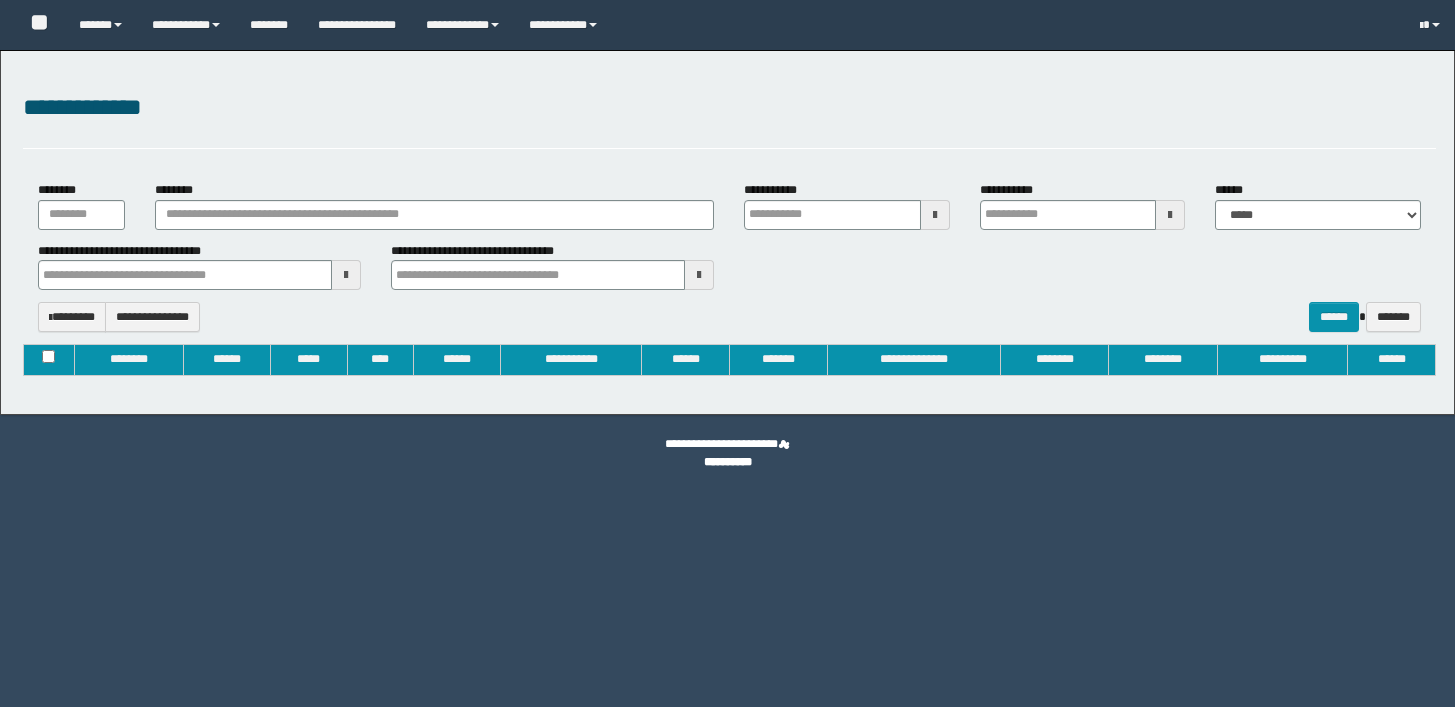 type on "**********" 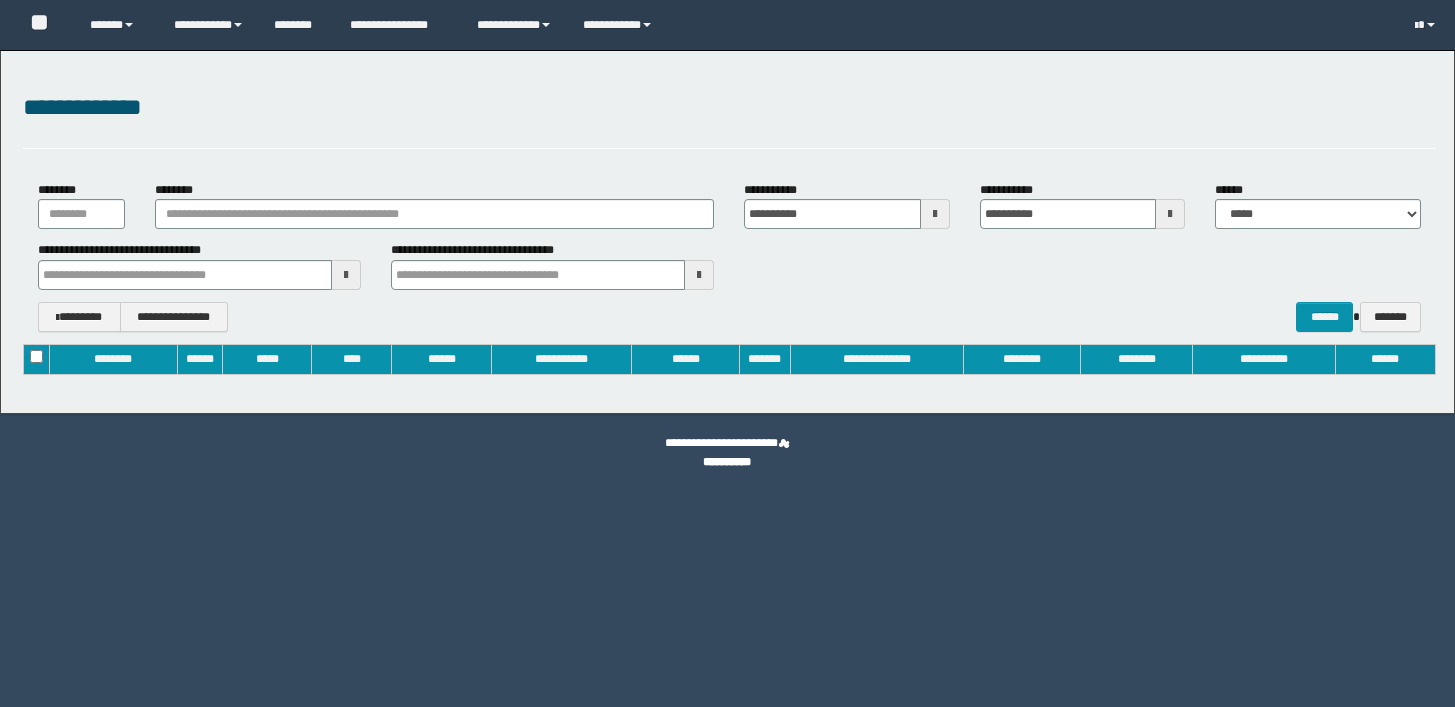 scroll, scrollTop: 0, scrollLeft: 0, axis: both 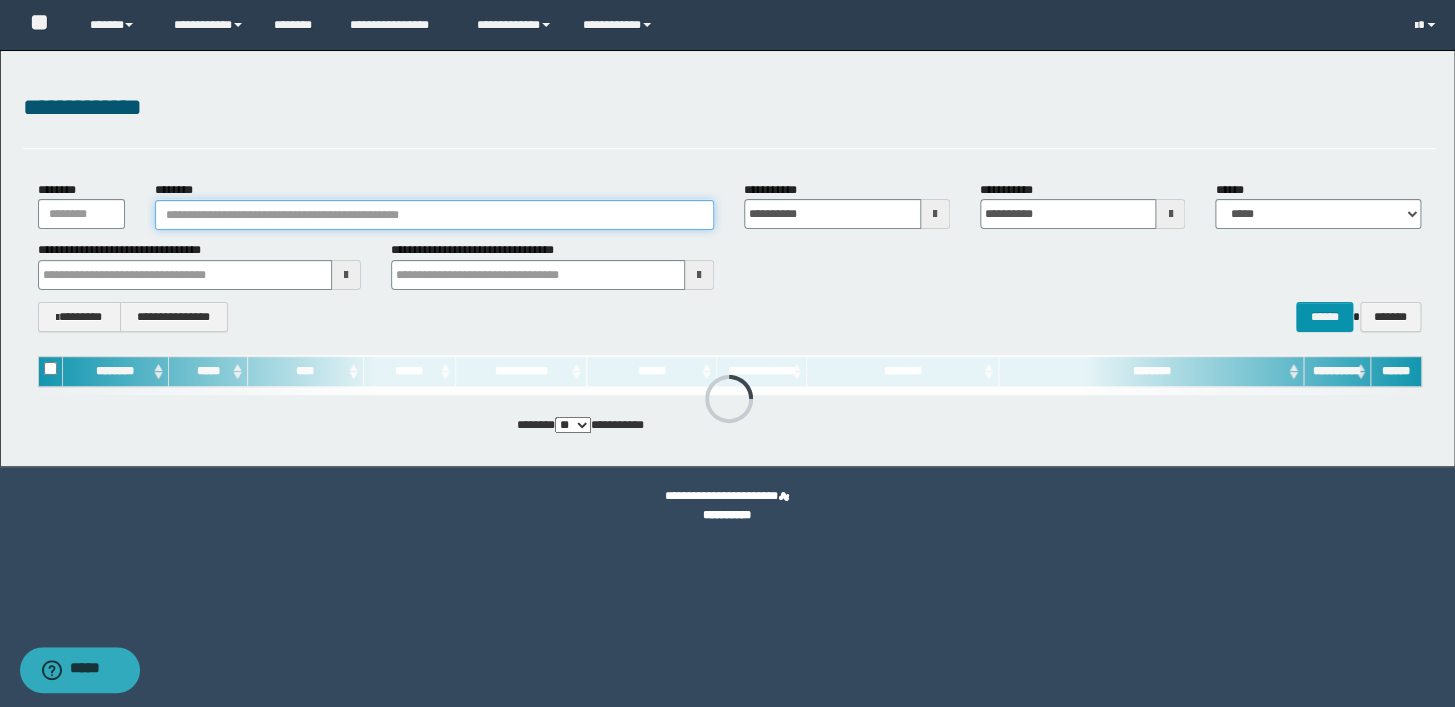 type 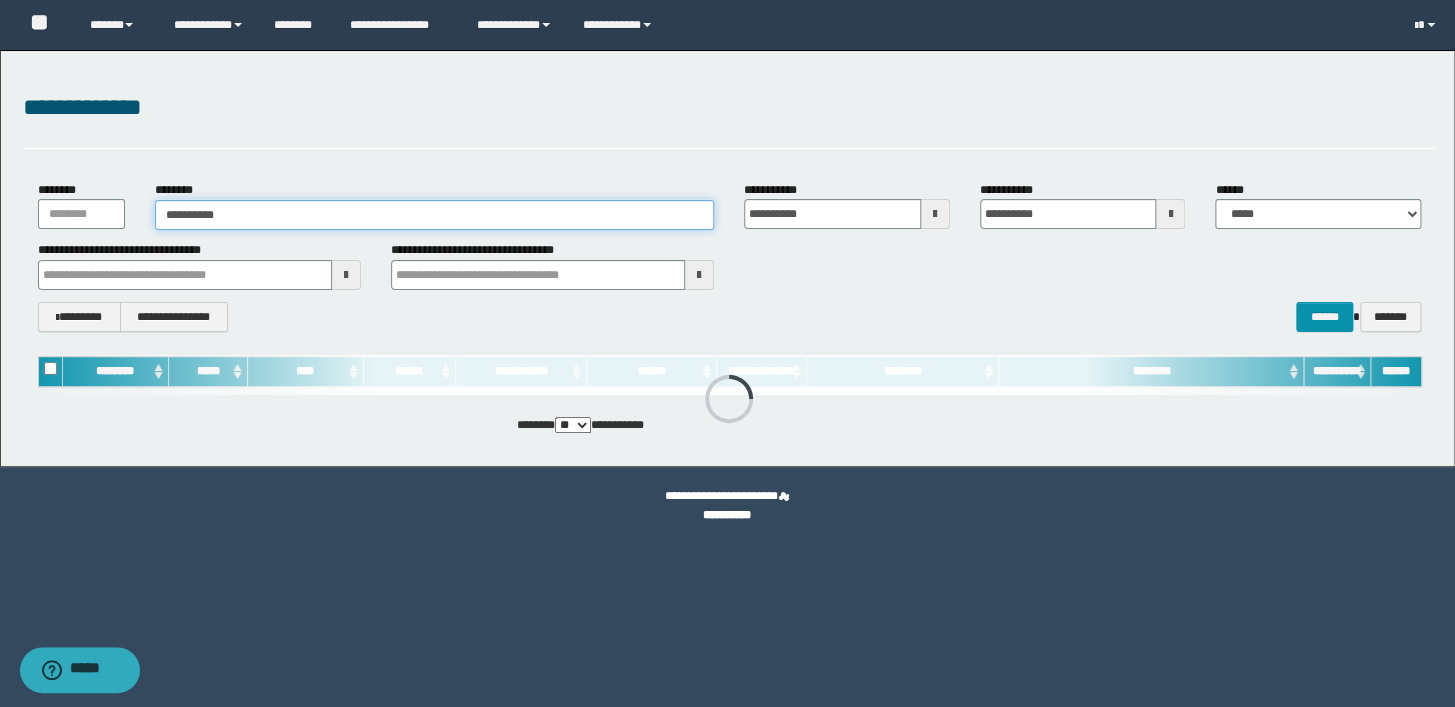 type on "**********" 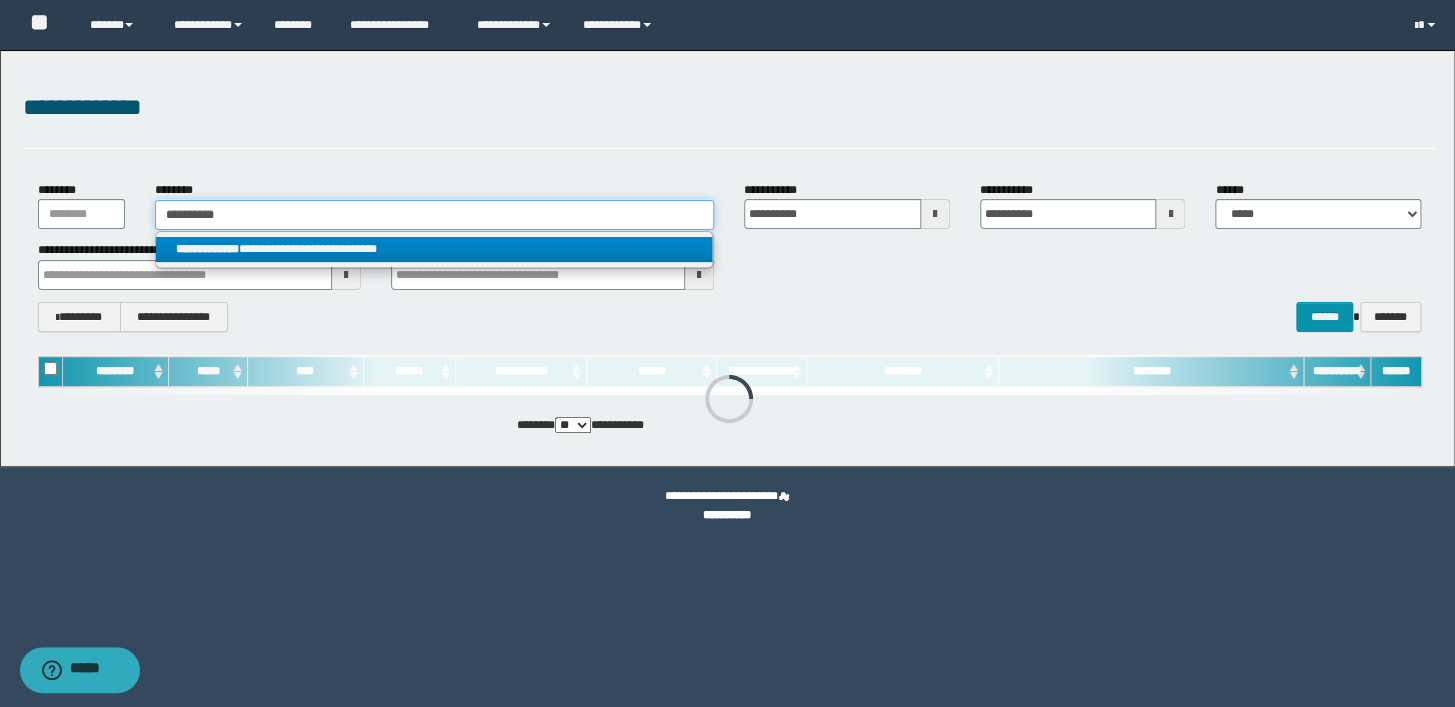 type on "**********" 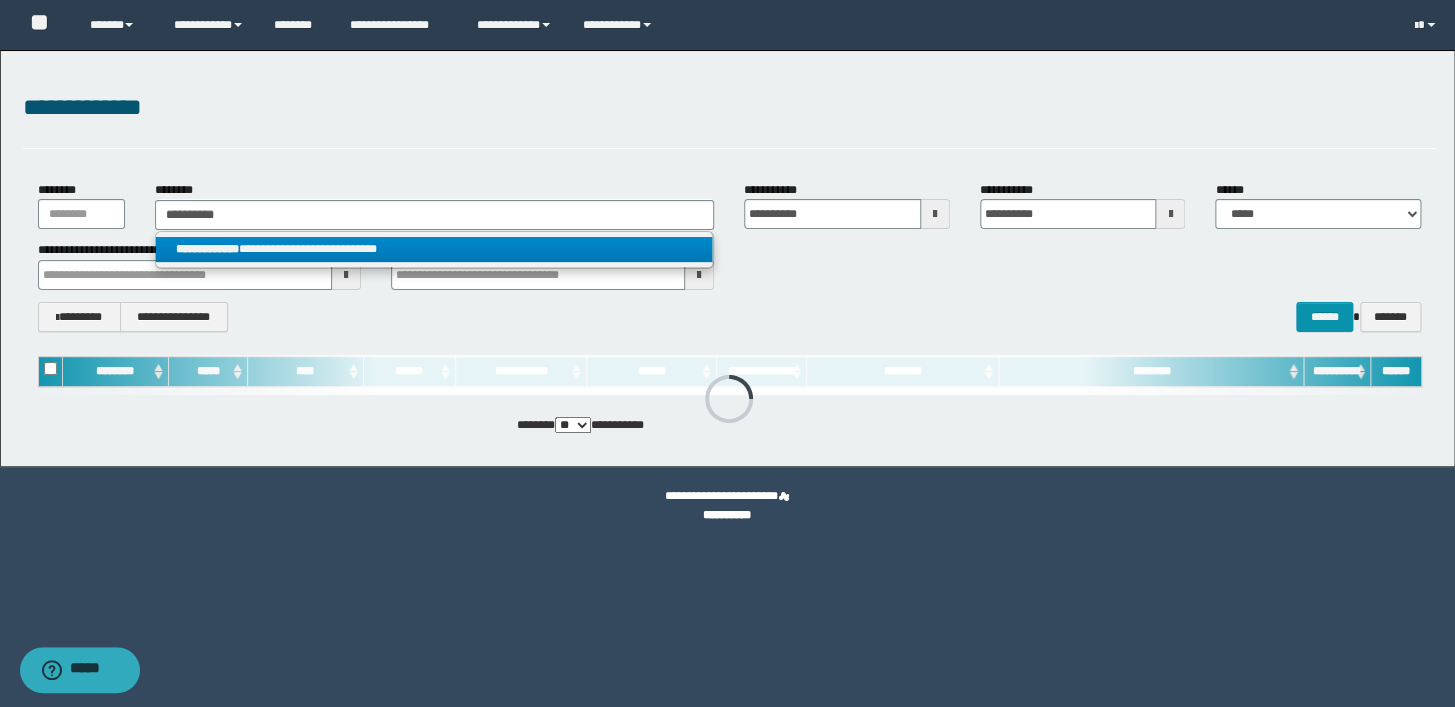 click on "**********" at bounding box center [434, 249] 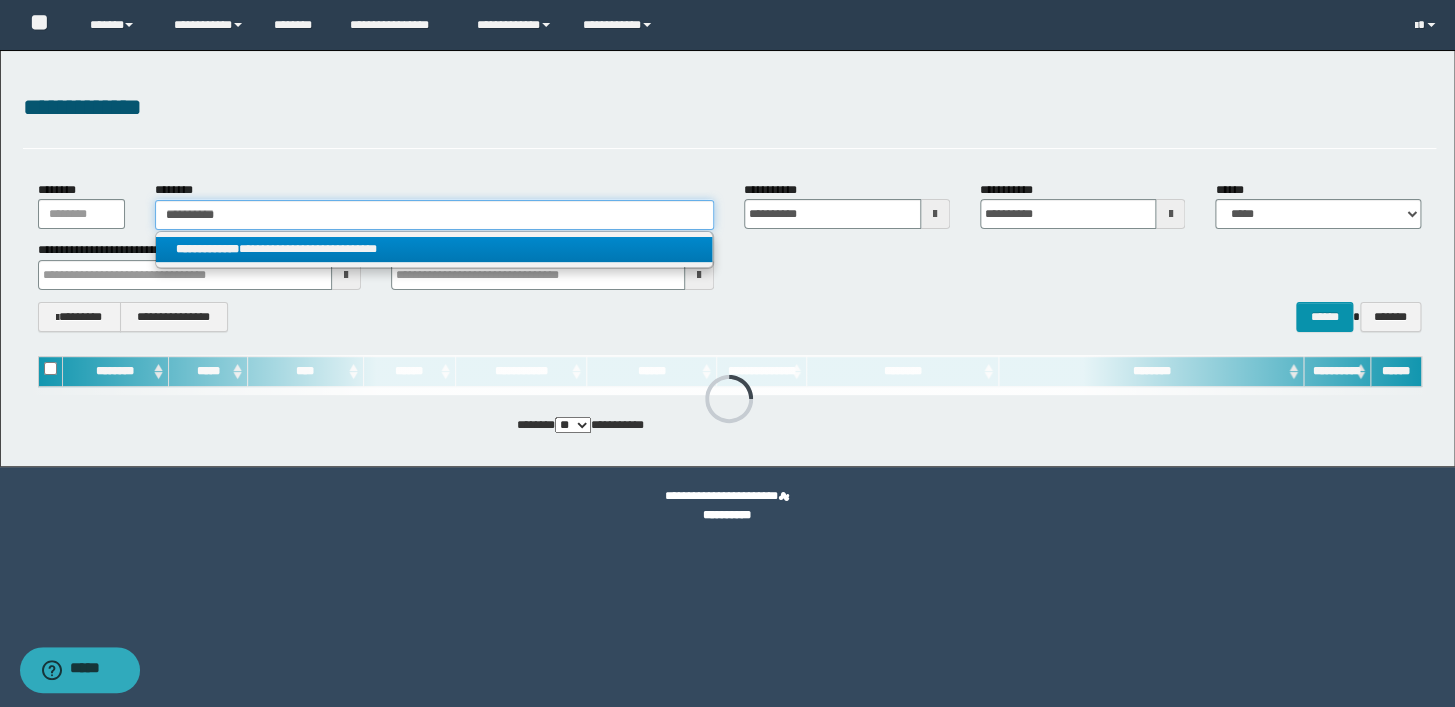 type 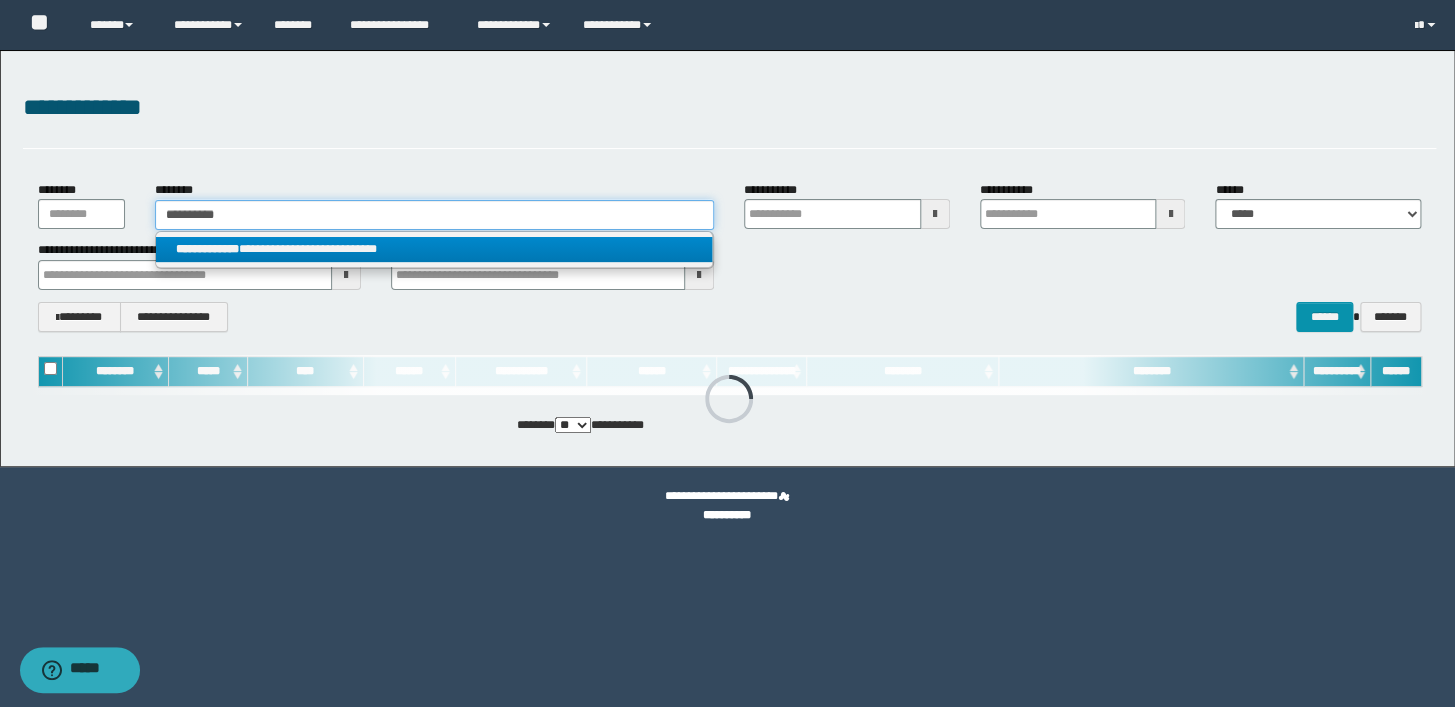 type 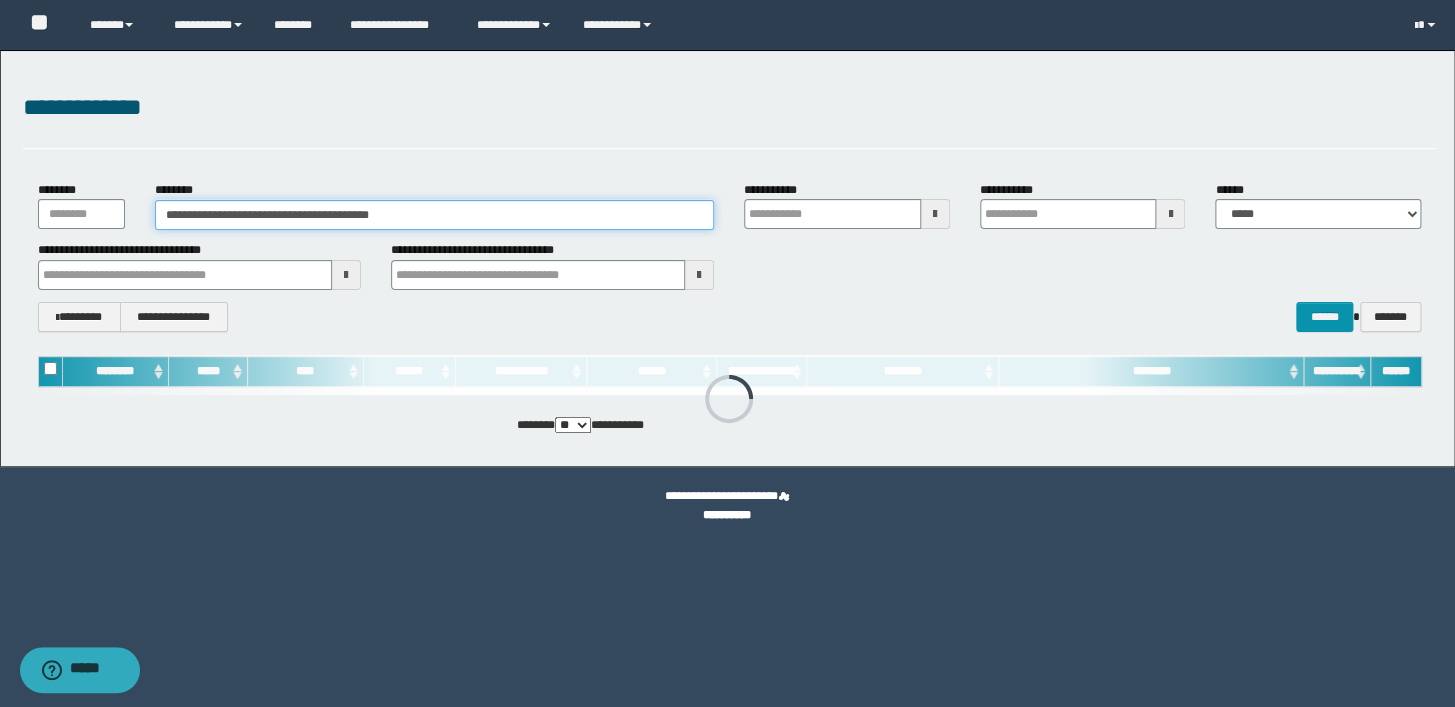 type 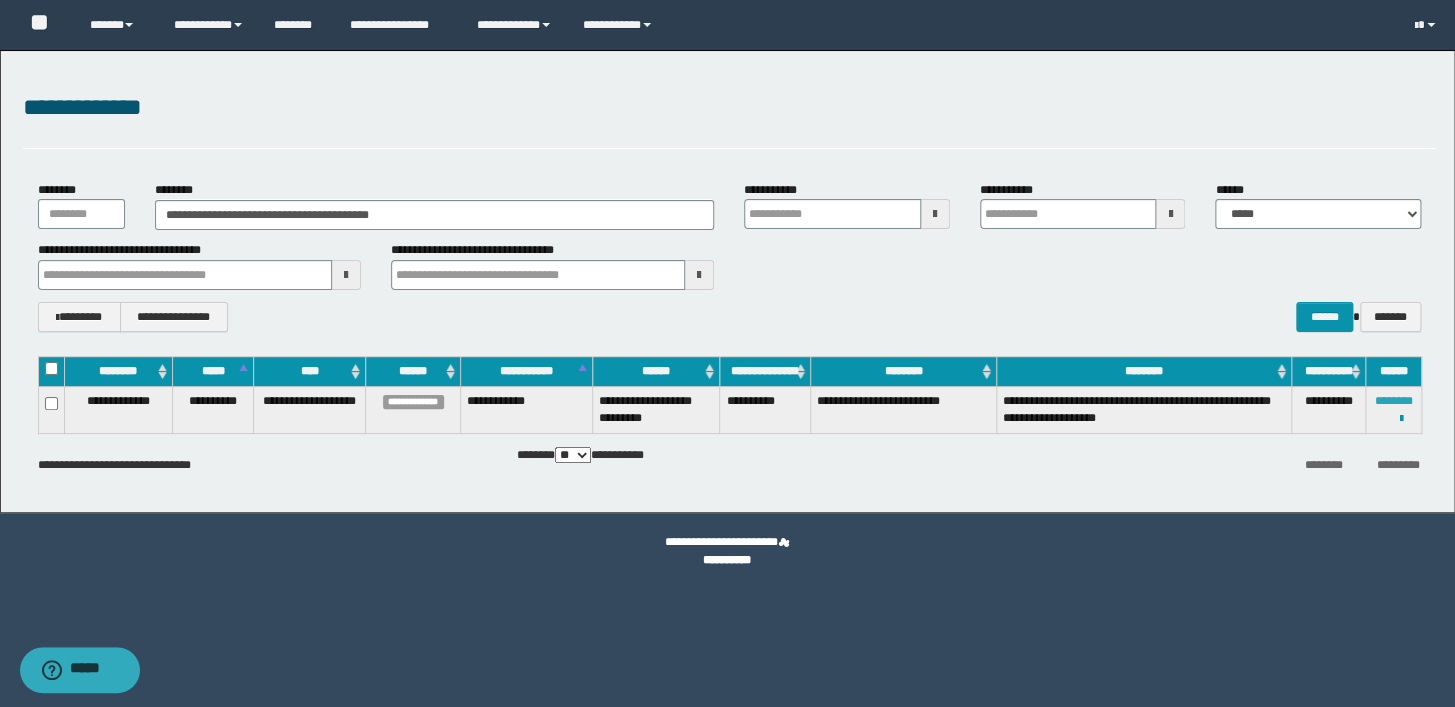 click on "********" at bounding box center [1393, 401] 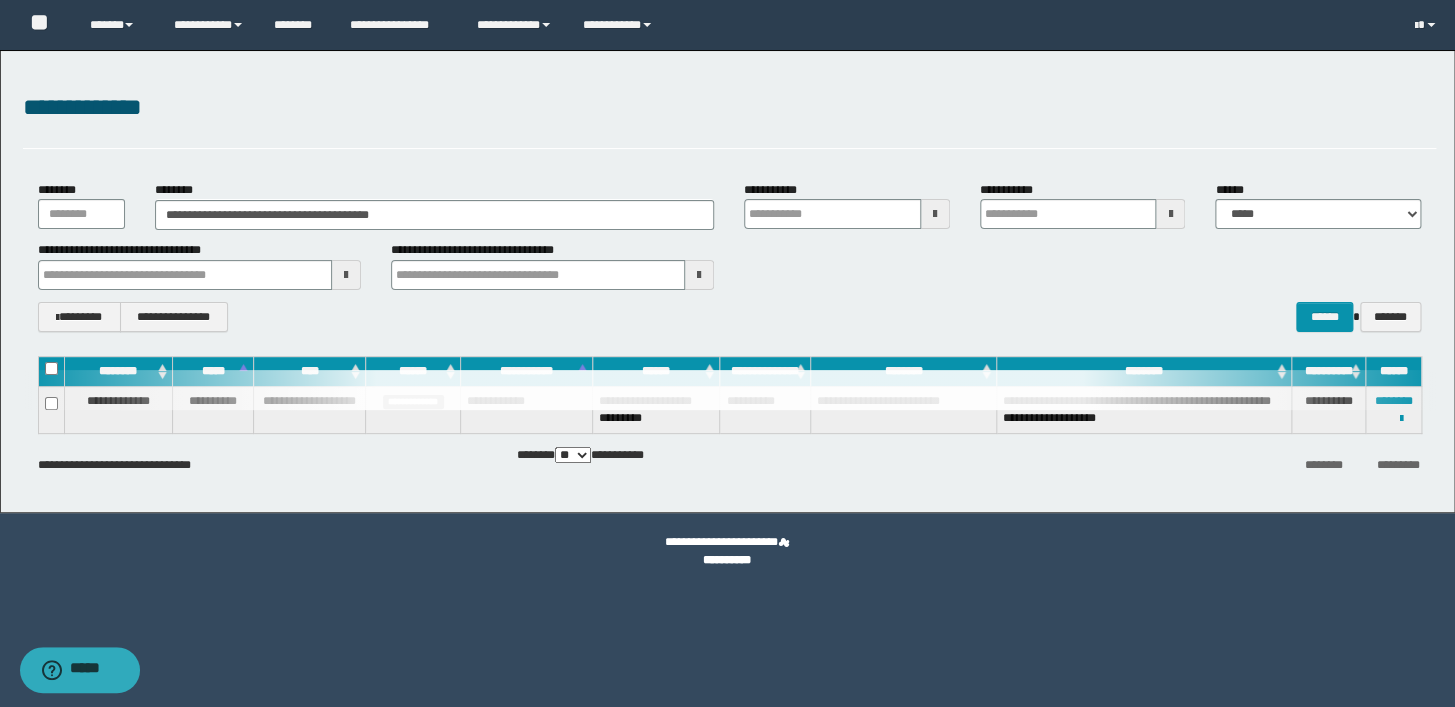 type 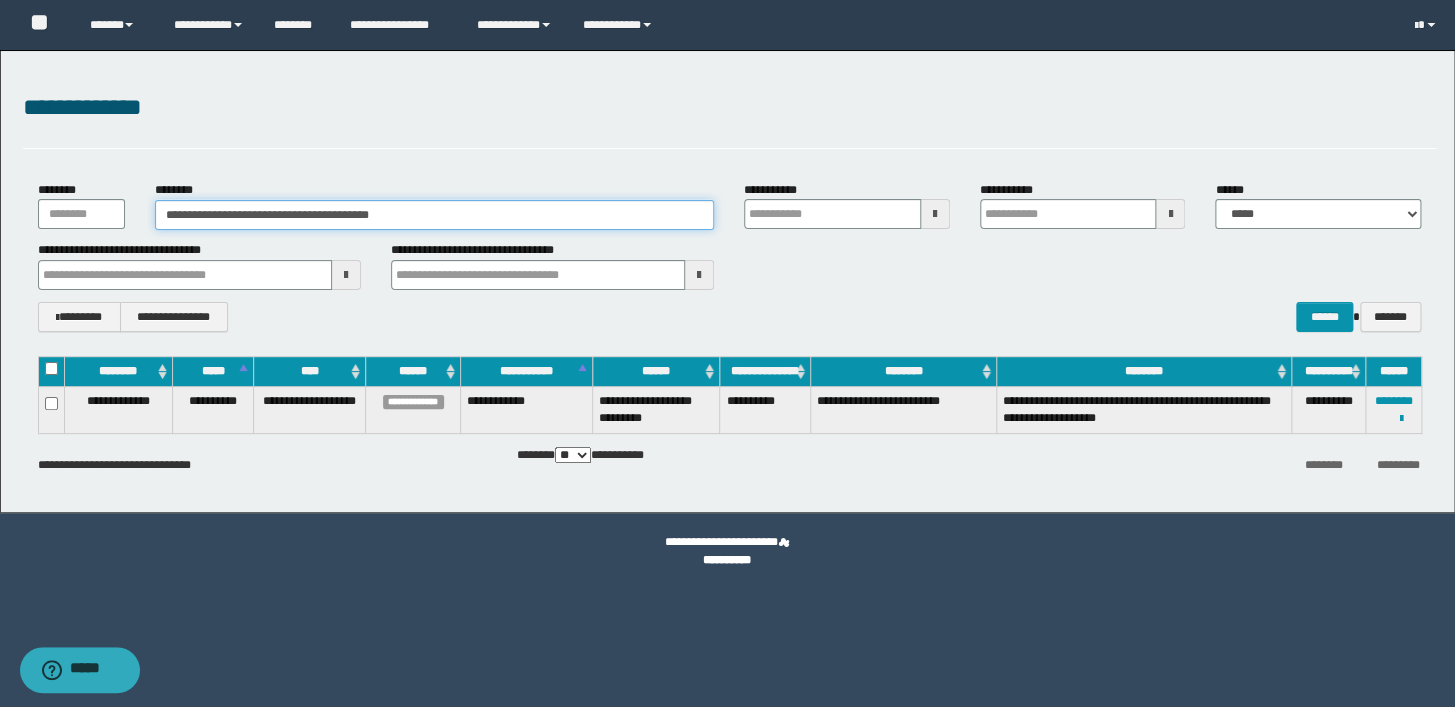 drag, startPoint x: 257, startPoint y: 208, endPoint x: 90, endPoint y: 205, distance: 167.02695 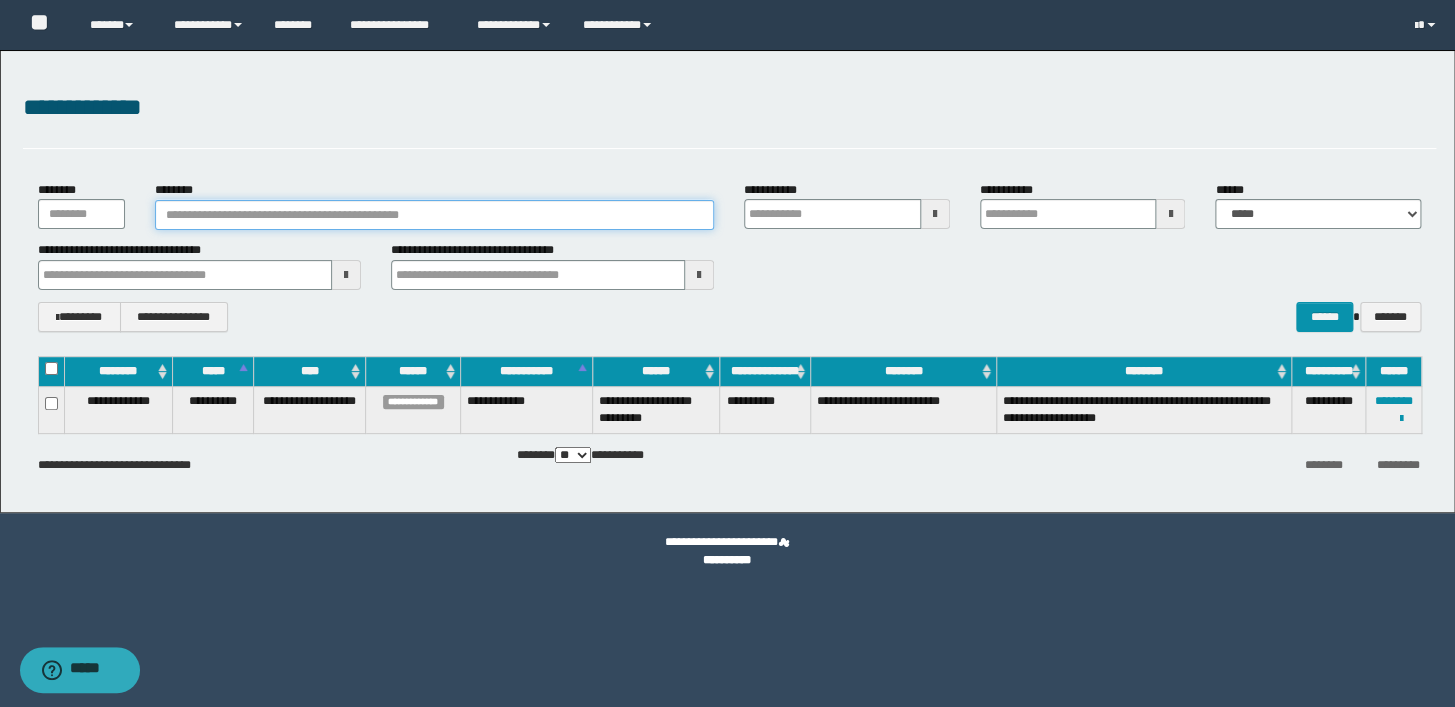 paste on "********" 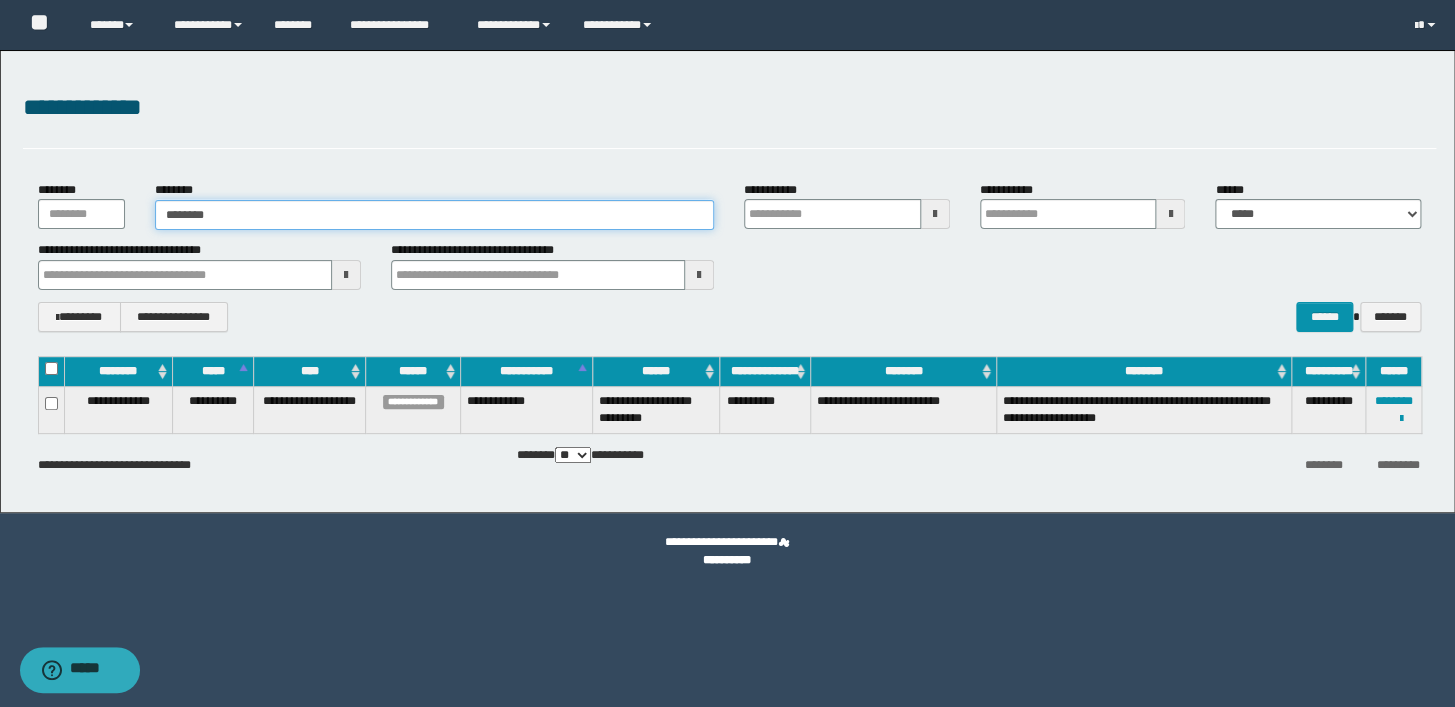 type on "********" 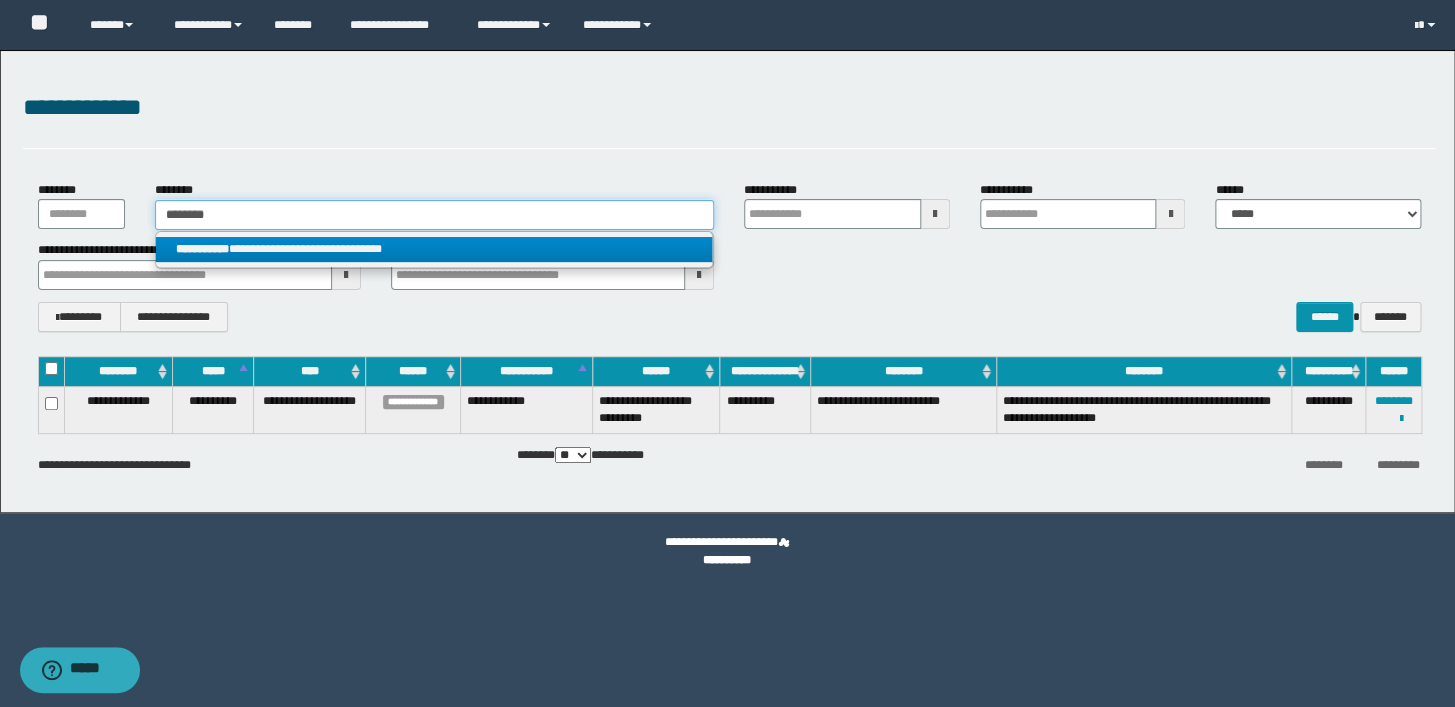 type on "********" 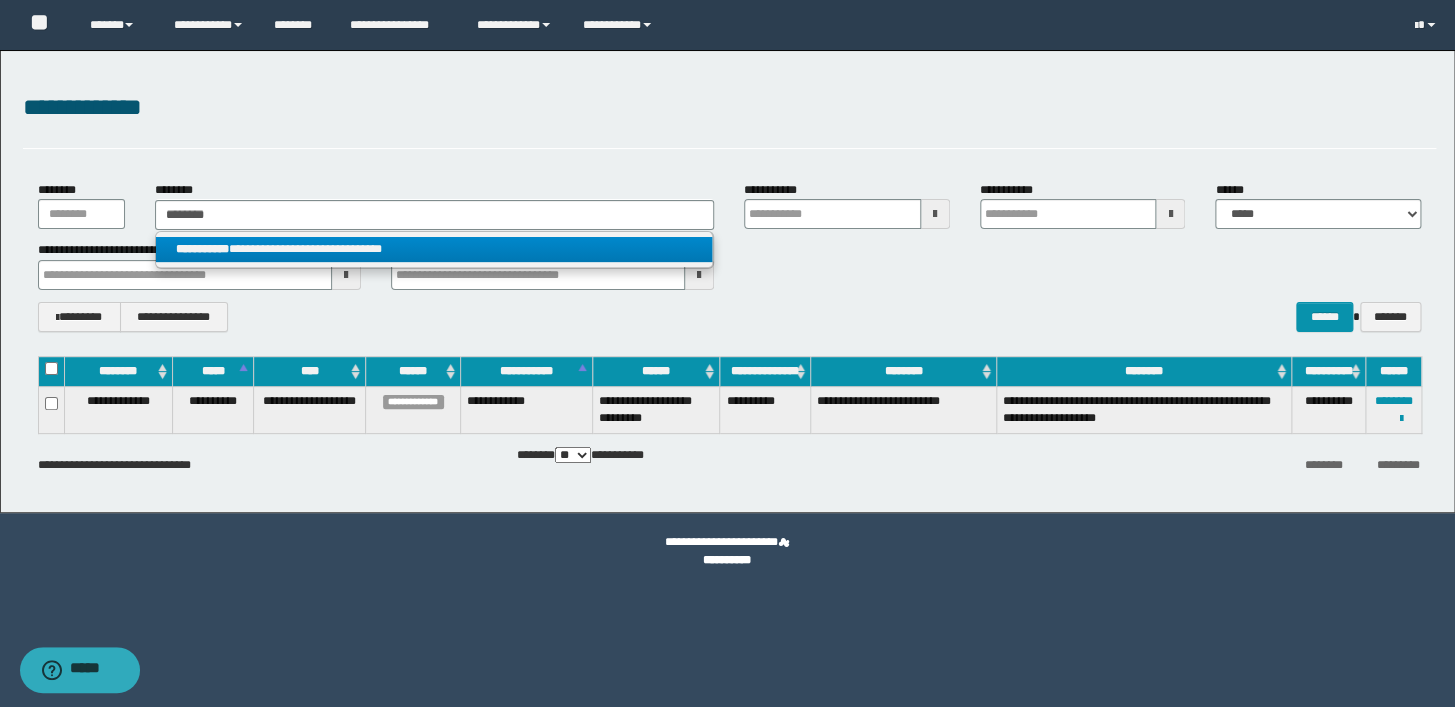 click on "**********" at bounding box center (434, 249) 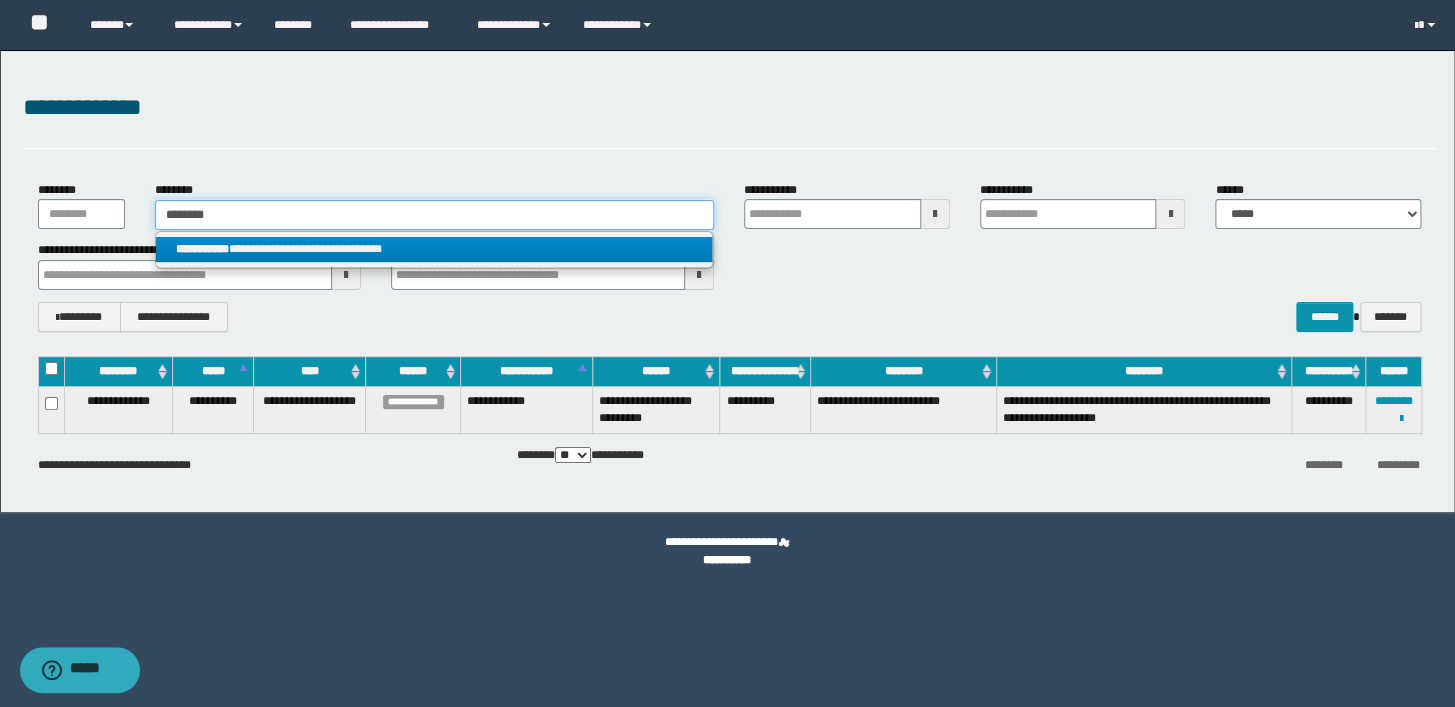 type 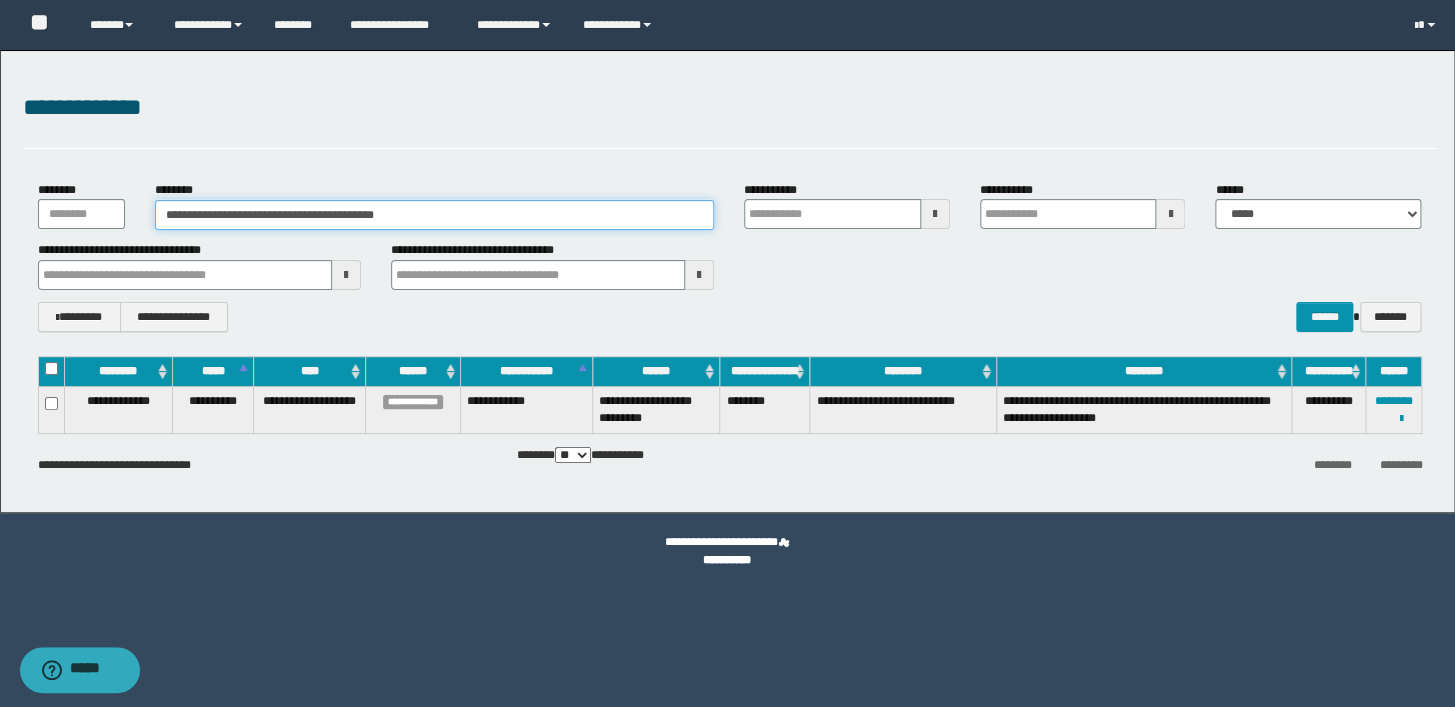 type 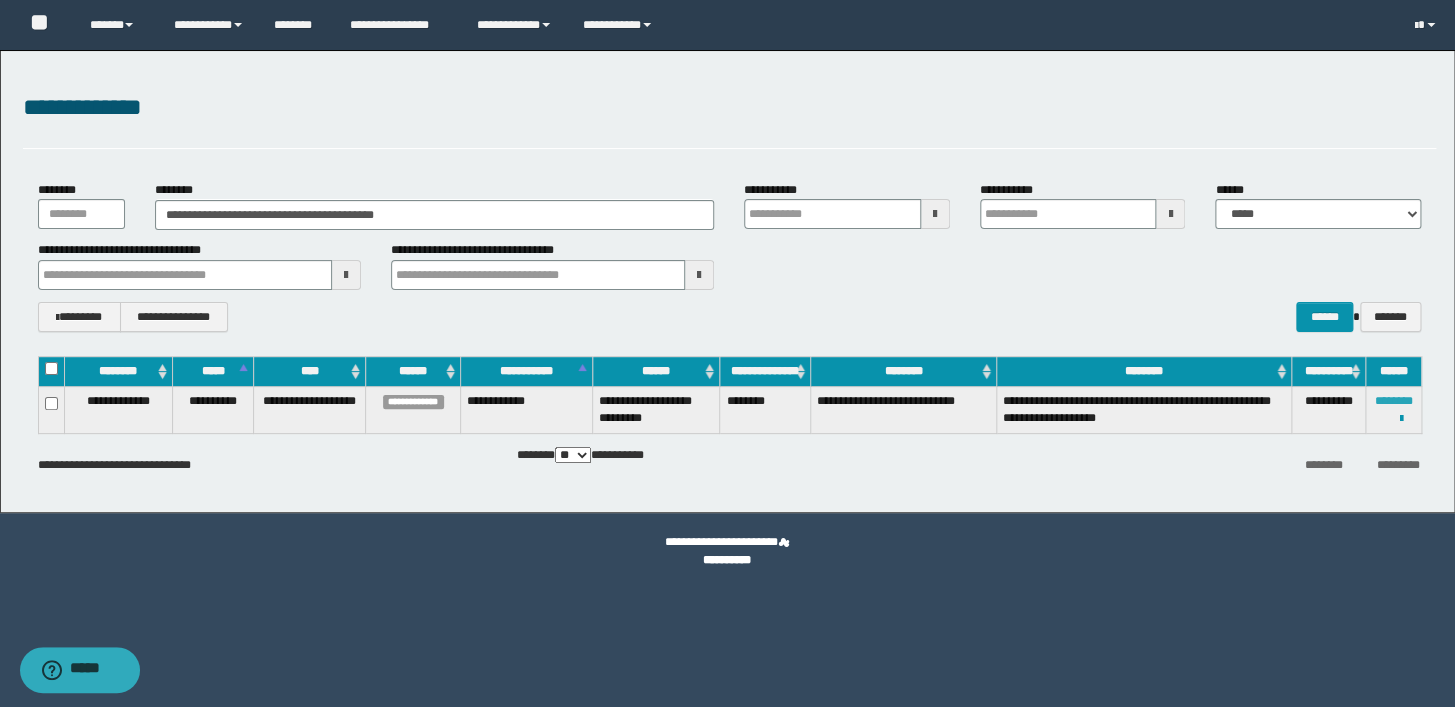 click on "********" at bounding box center (1393, 401) 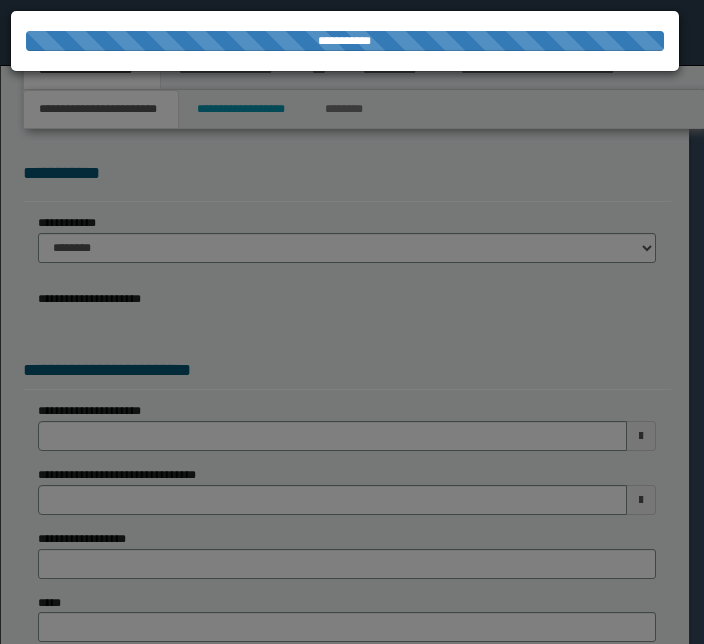 scroll, scrollTop: 0, scrollLeft: 0, axis: both 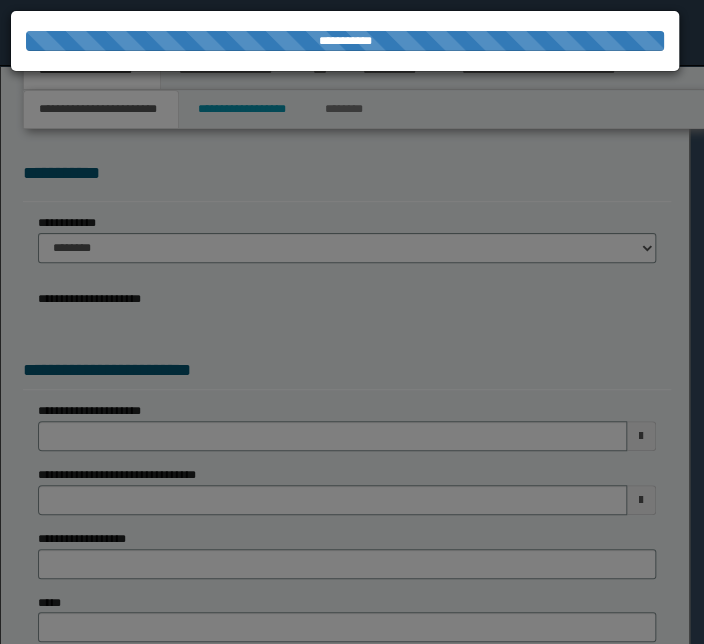 select on "*" 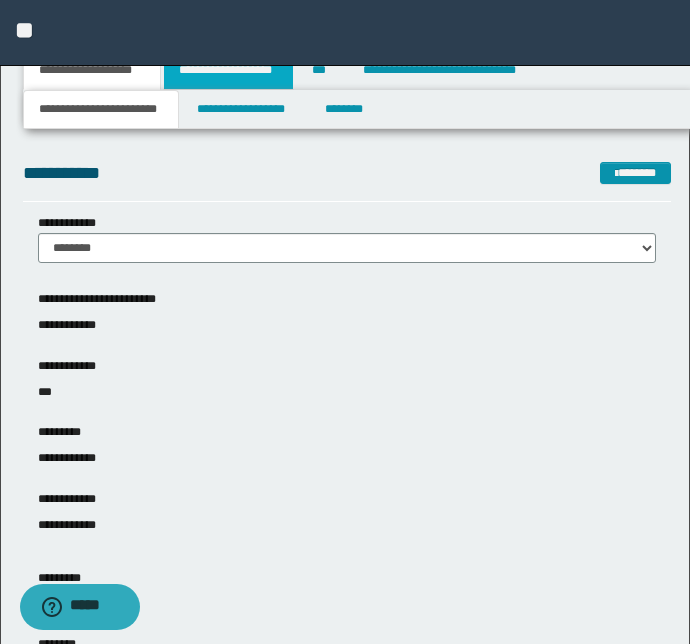 click on "**********" at bounding box center (228, 70) 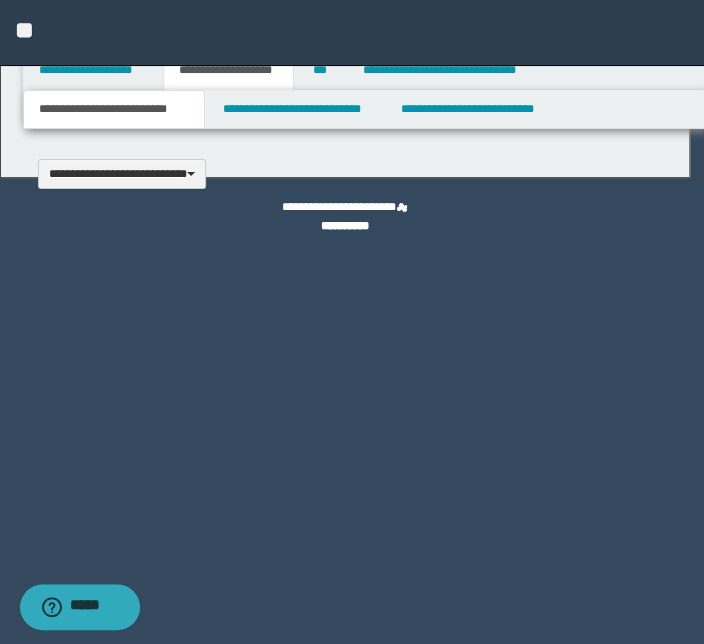 type 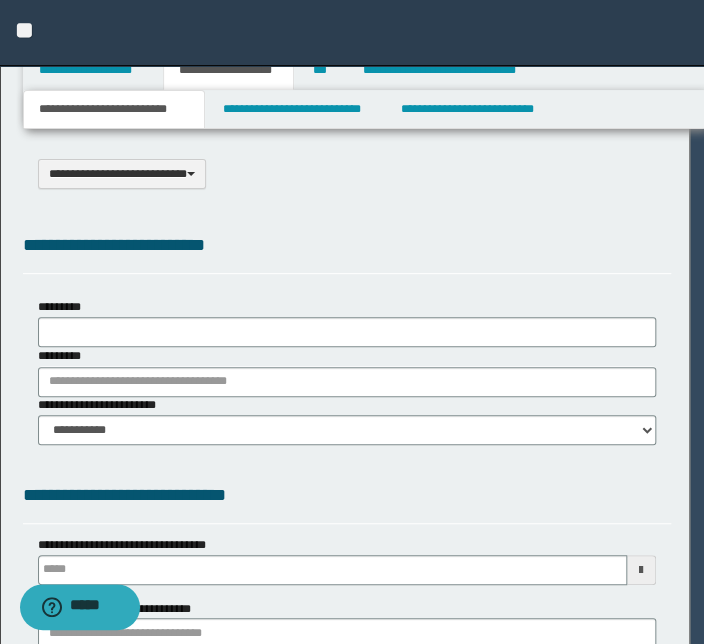 scroll, scrollTop: 0, scrollLeft: 0, axis: both 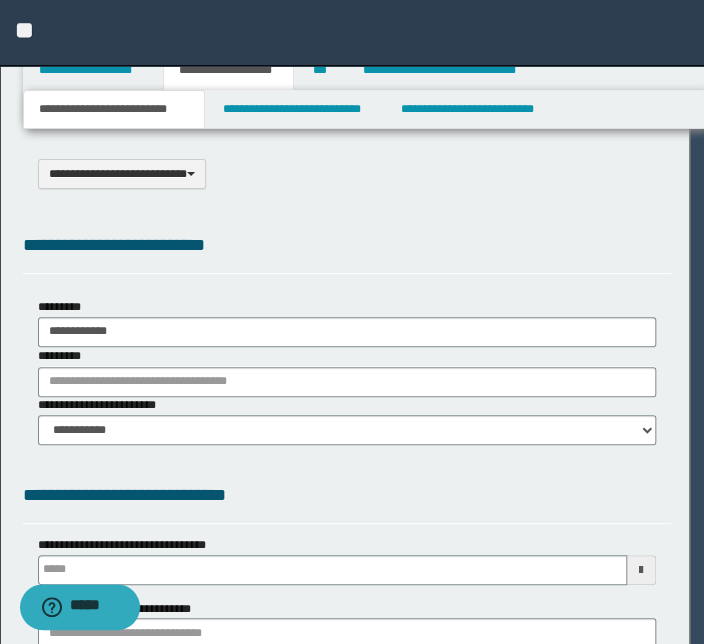 type on "**" 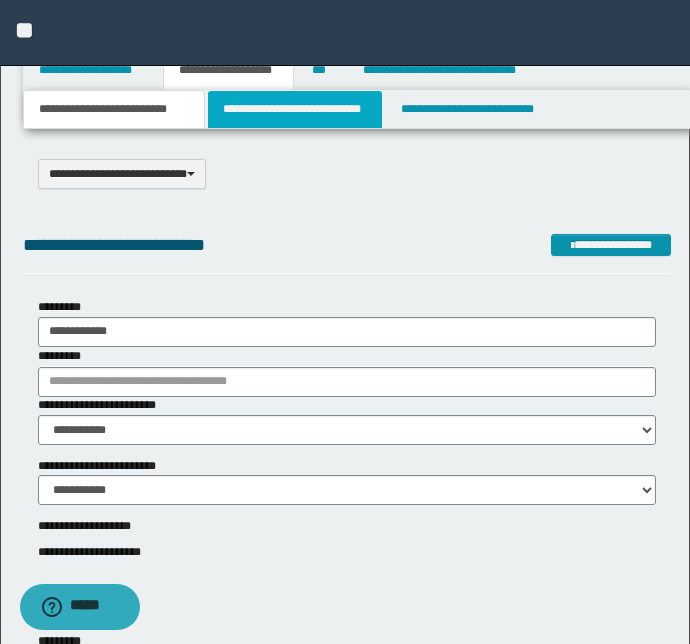 click on "**********" at bounding box center (294, 109) 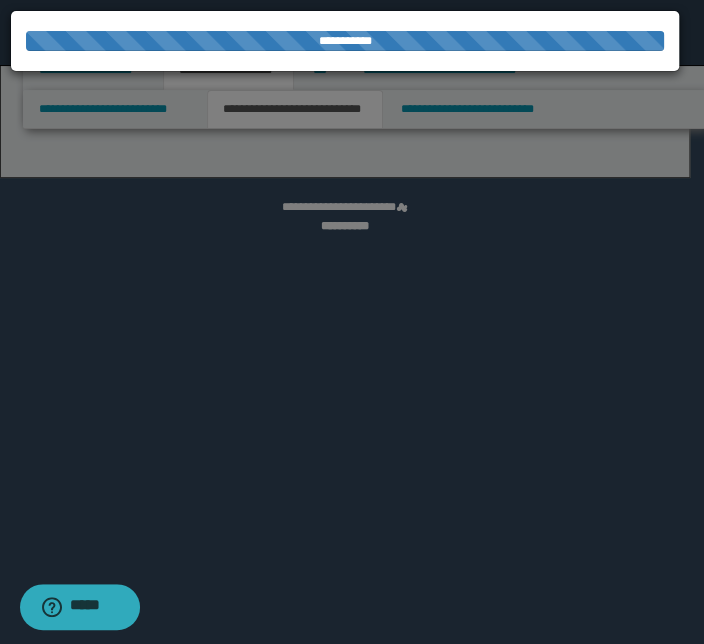 select on "*" 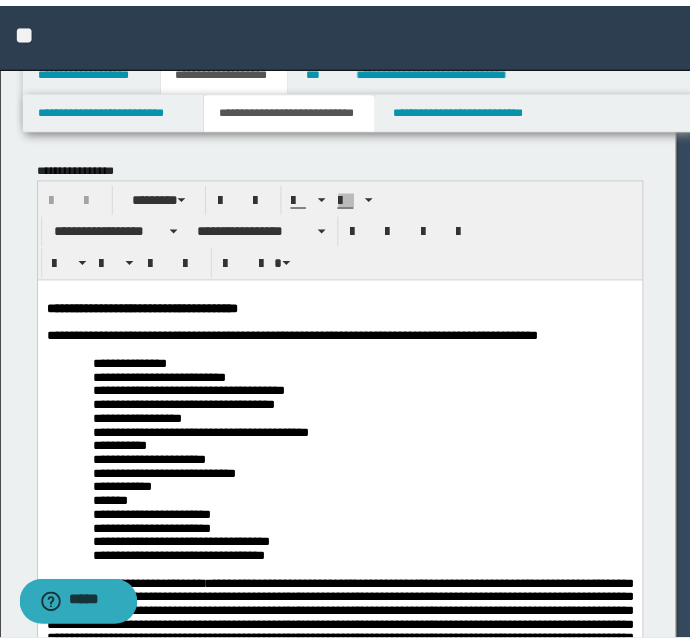 scroll, scrollTop: 0, scrollLeft: 0, axis: both 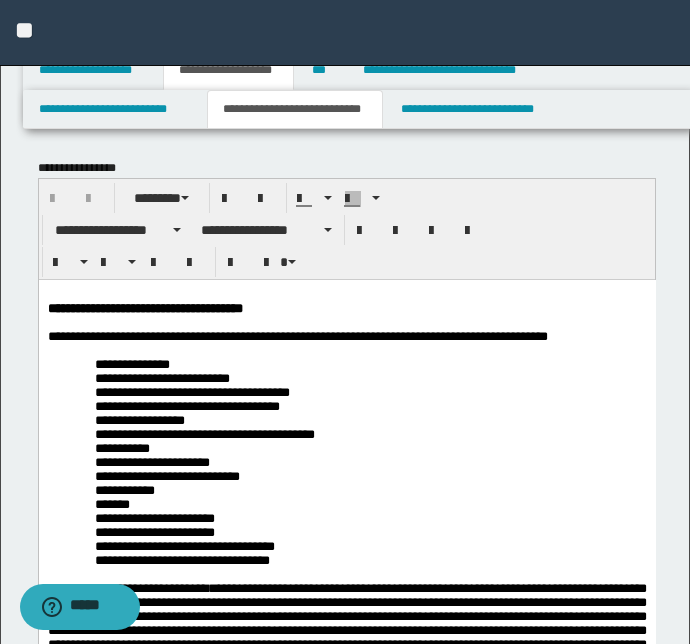 drag, startPoint x: 515, startPoint y: 477, endPoint x: 515, endPoint y: 509, distance: 32 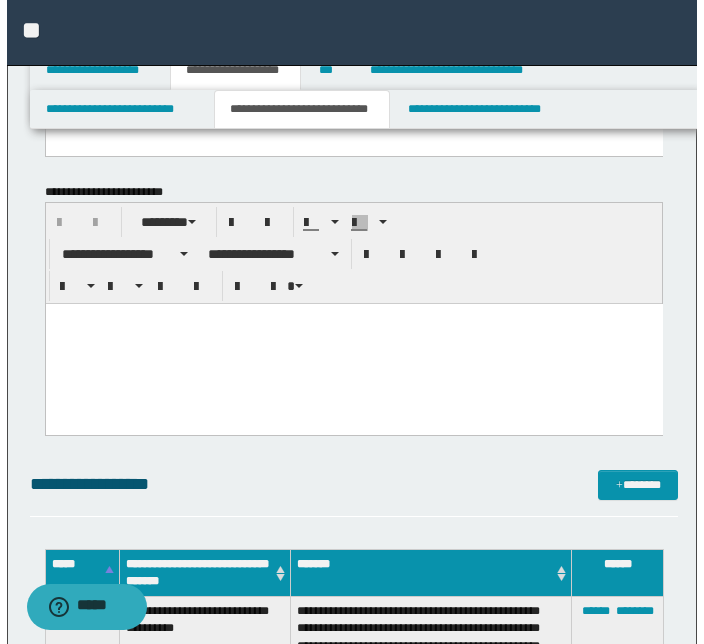 scroll, scrollTop: 2666, scrollLeft: 0, axis: vertical 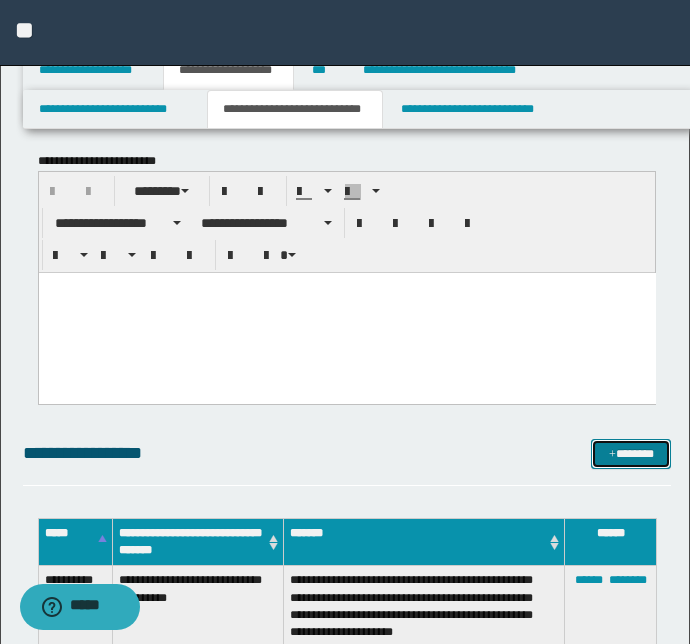 click at bounding box center [612, 455] 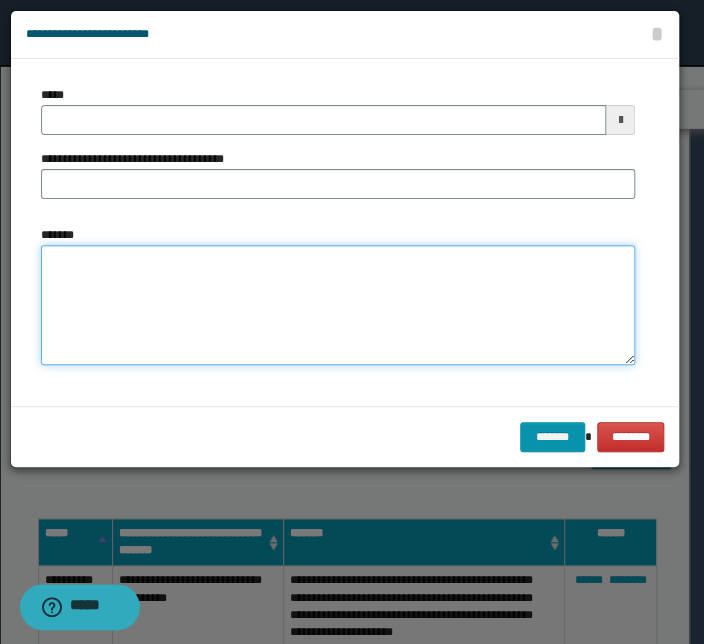 click on "*******" at bounding box center (338, 305) 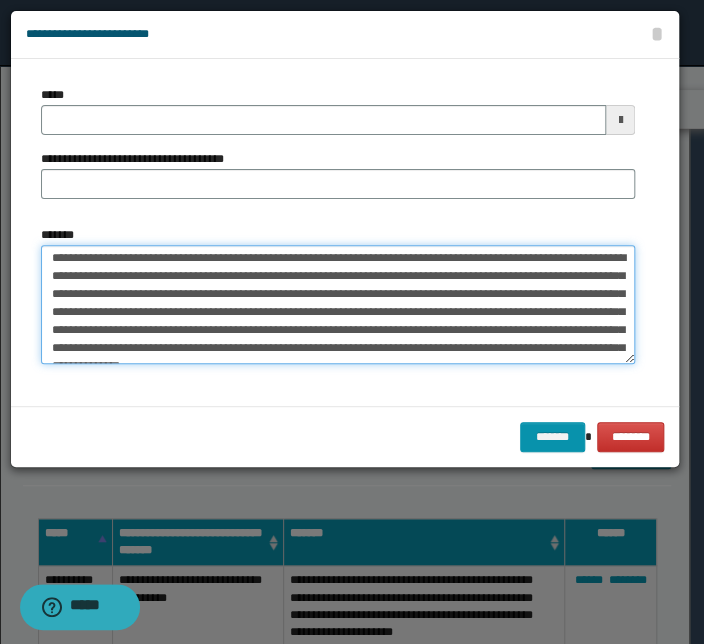scroll, scrollTop: 0, scrollLeft: 0, axis: both 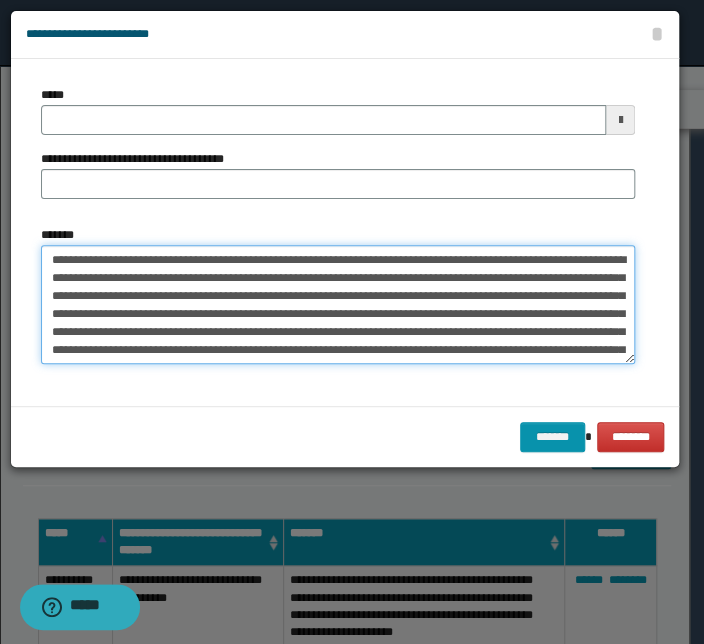 drag, startPoint x: 273, startPoint y: 257, endPoint x: 6, endPoint y: 256, distance: 267.00186 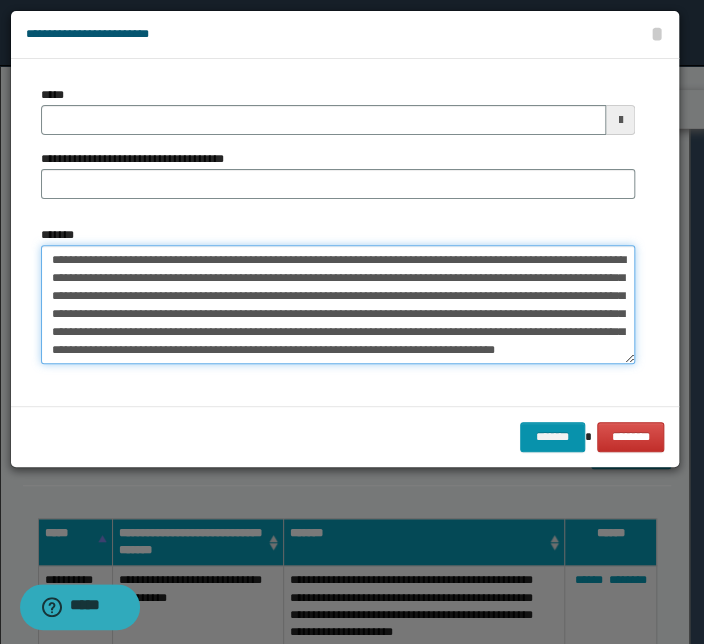 type 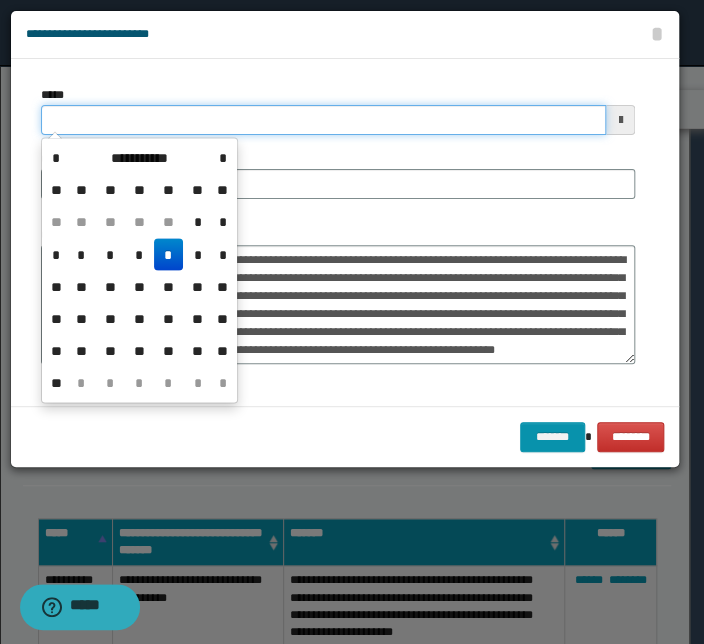 click on "*****" at bounding box center [323, 120] 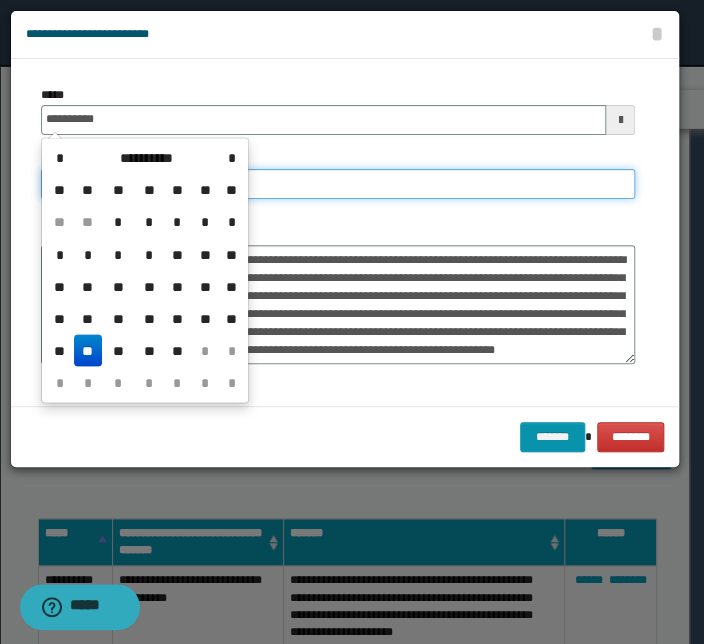 type on "**********" 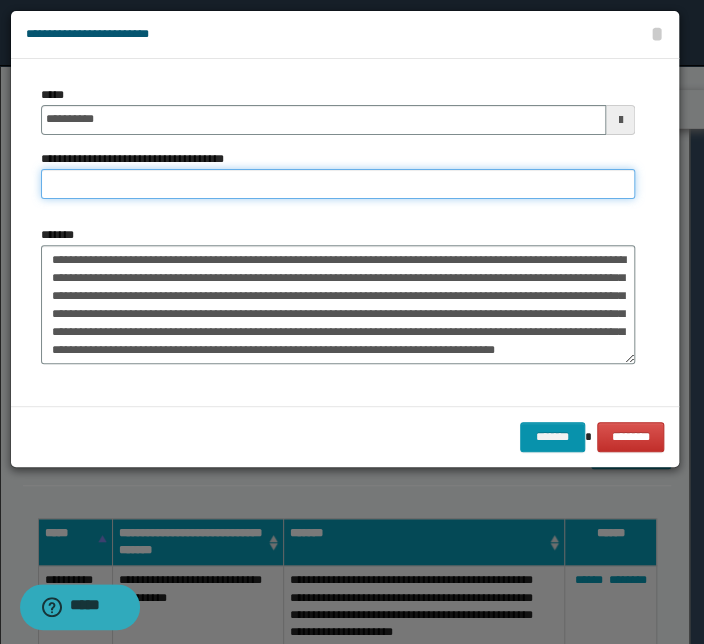 click on "**********" at bounding box center (338, 184) 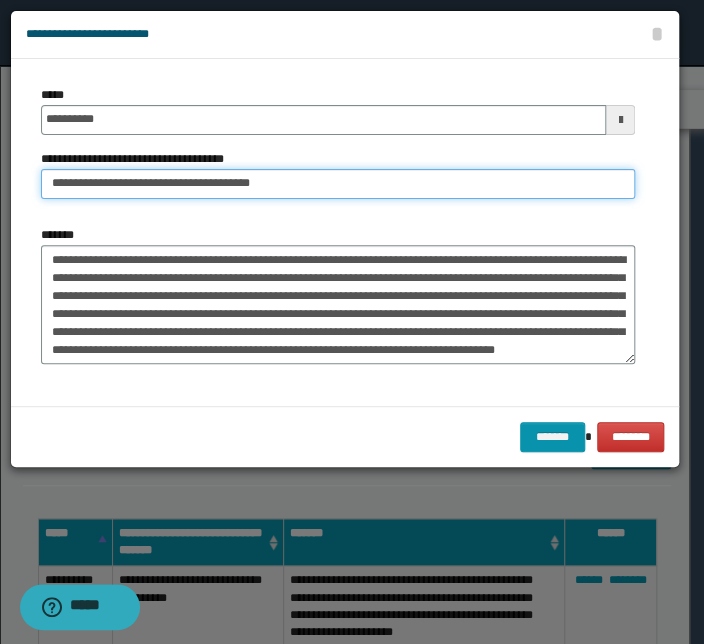 drag, startPoint x: 113, startPoint y: 183, endPoint x: -190, endPoint y: 182, distance: 303.00165 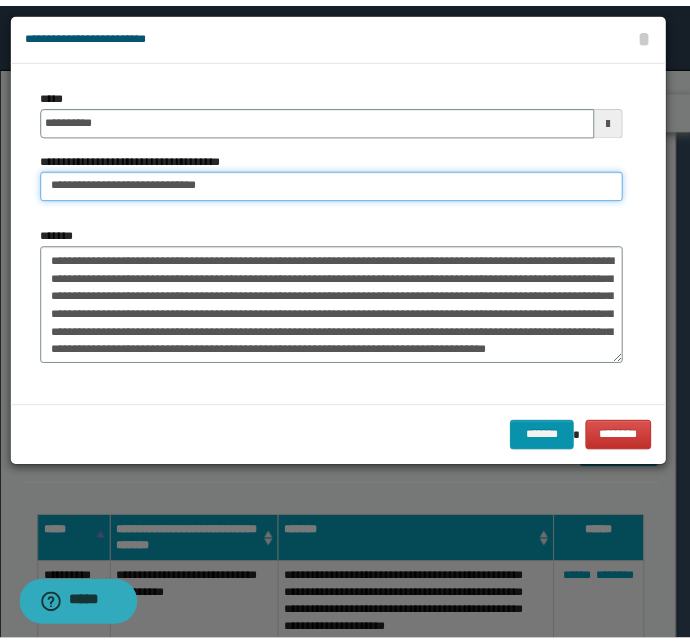 scroll, scrollTop: 18, scrollLeft: 0, axis: vertical 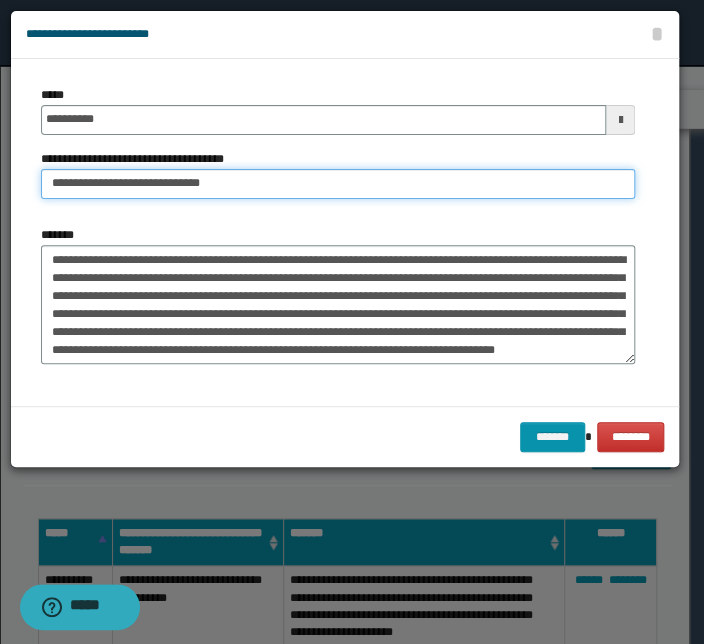 type on "**********" 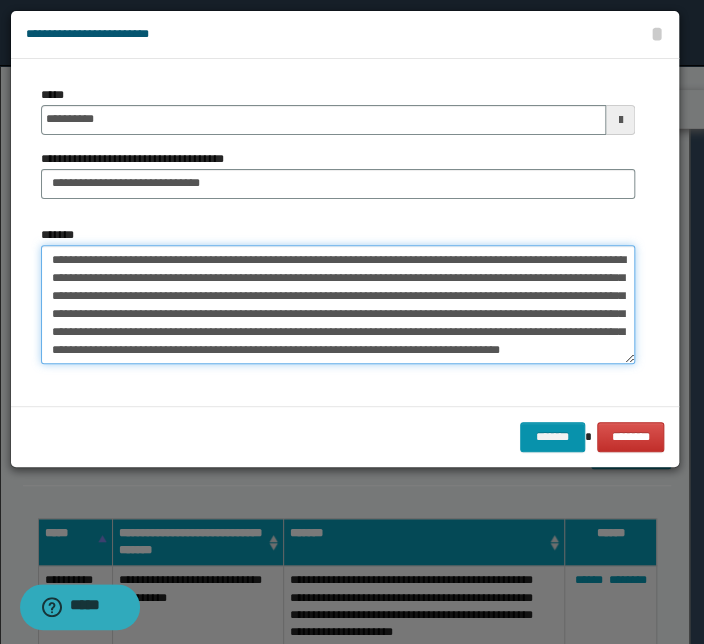 type on "**********" 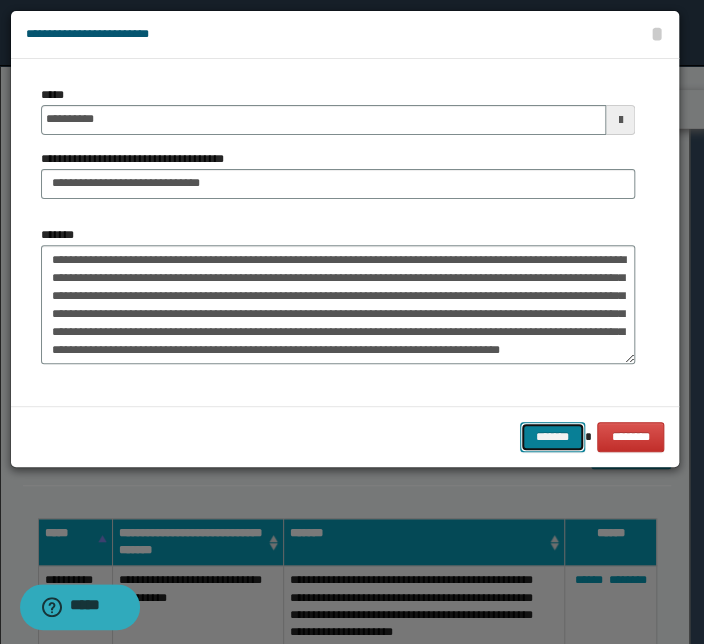 click on "*******" at bounding box center (552, 437) 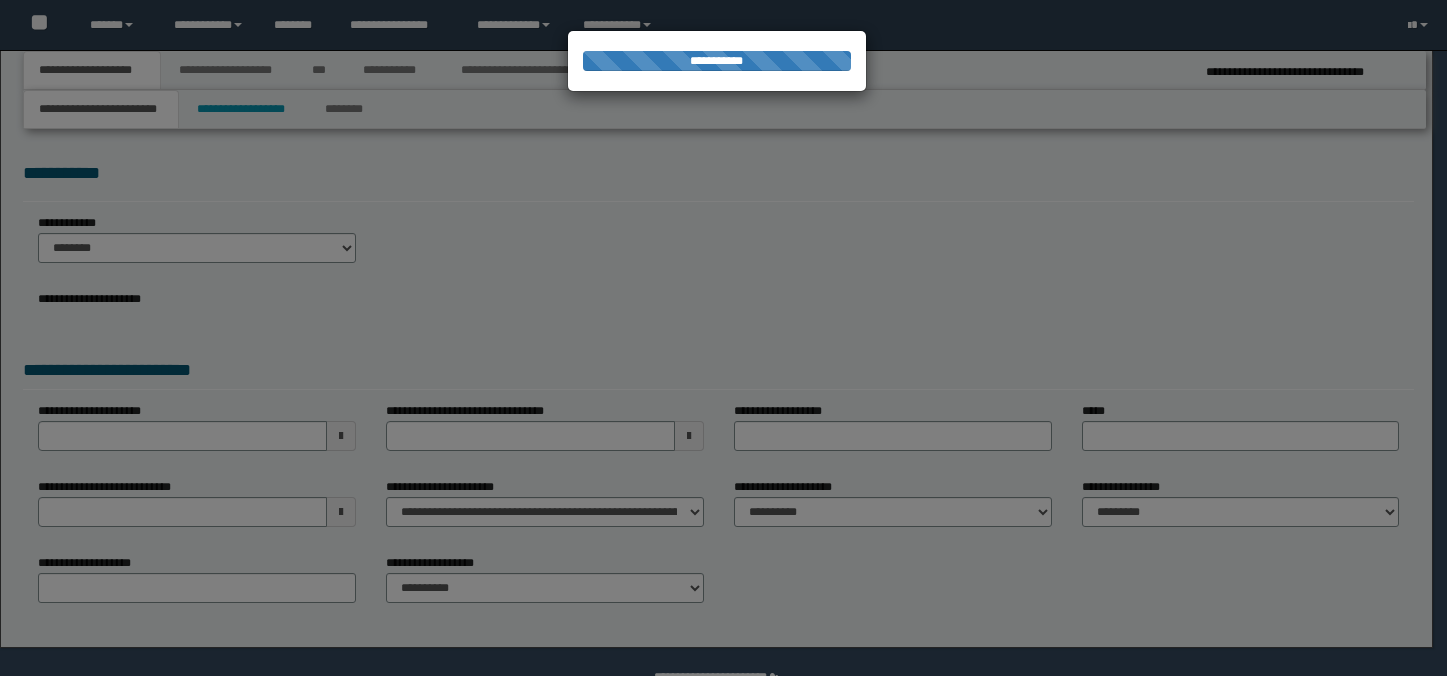 scroll, scrollTop: 0, scrollLeft: 0, axis: both 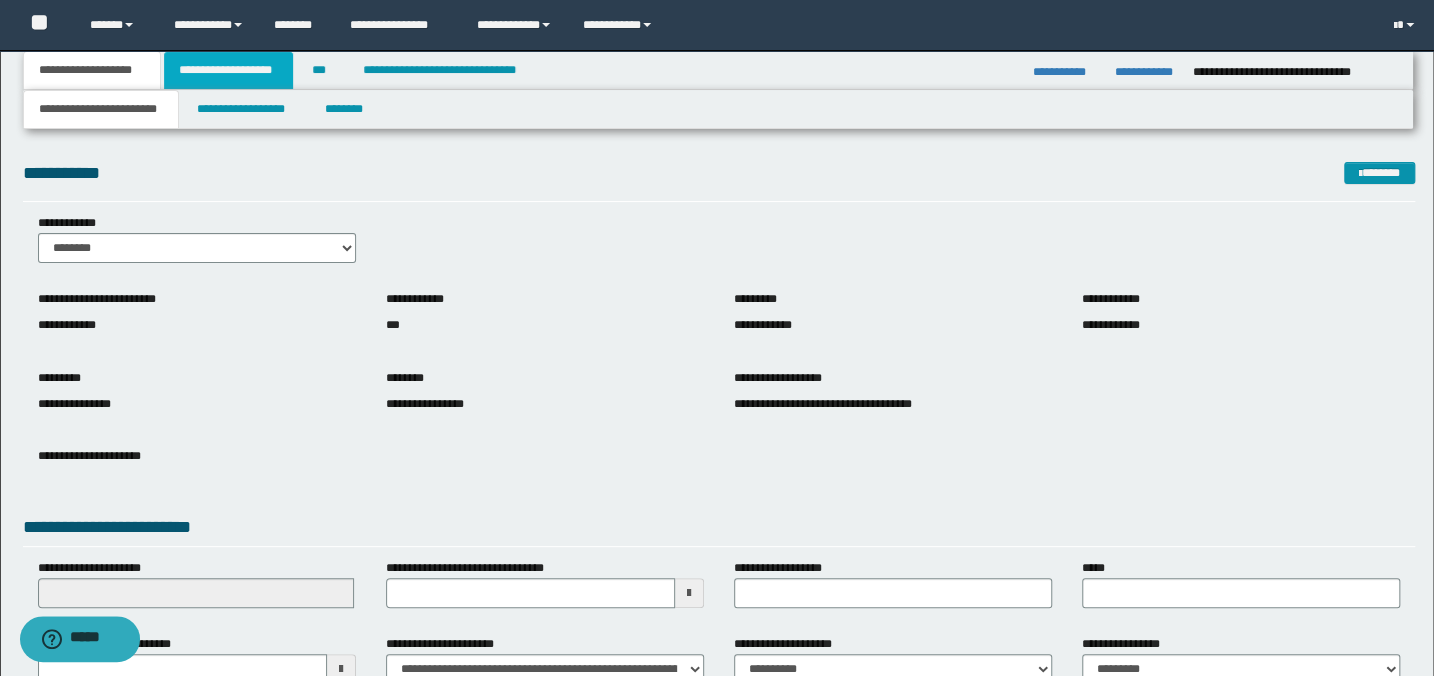 click on "**********" at bounding box center (228, 70) 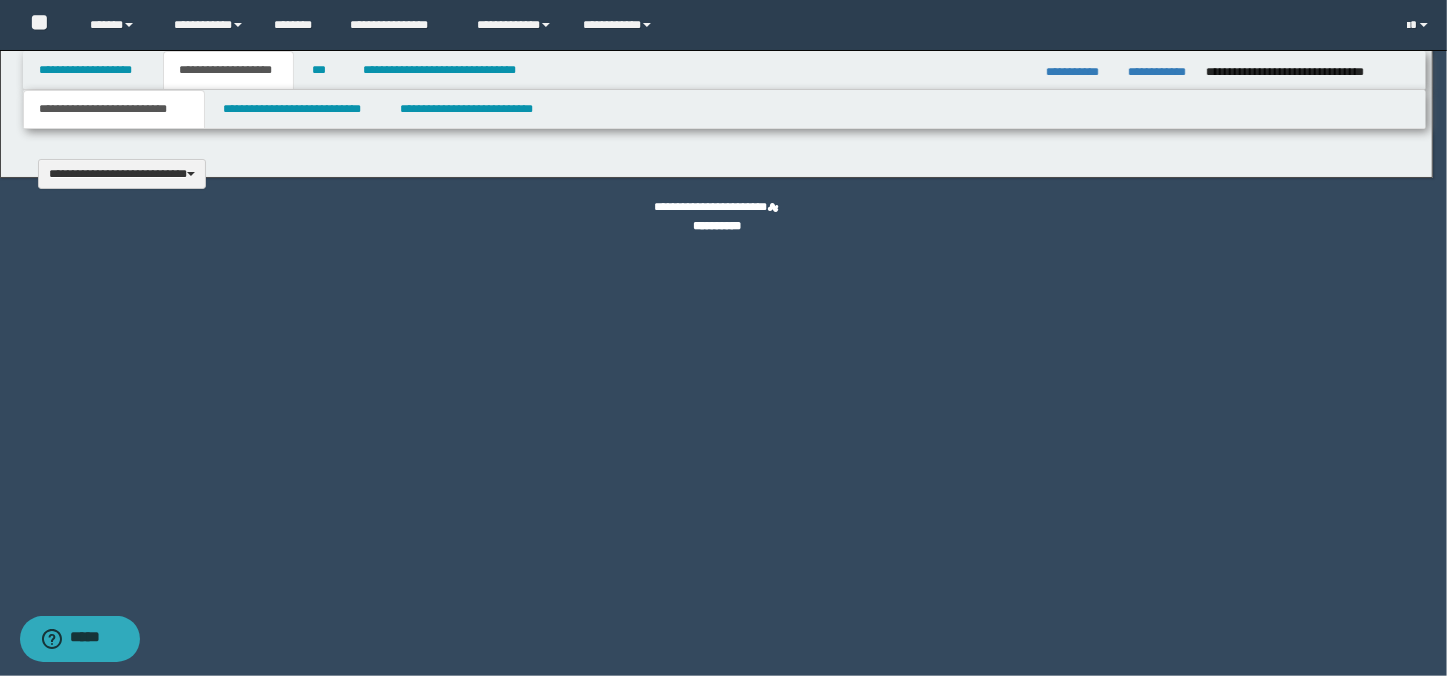type 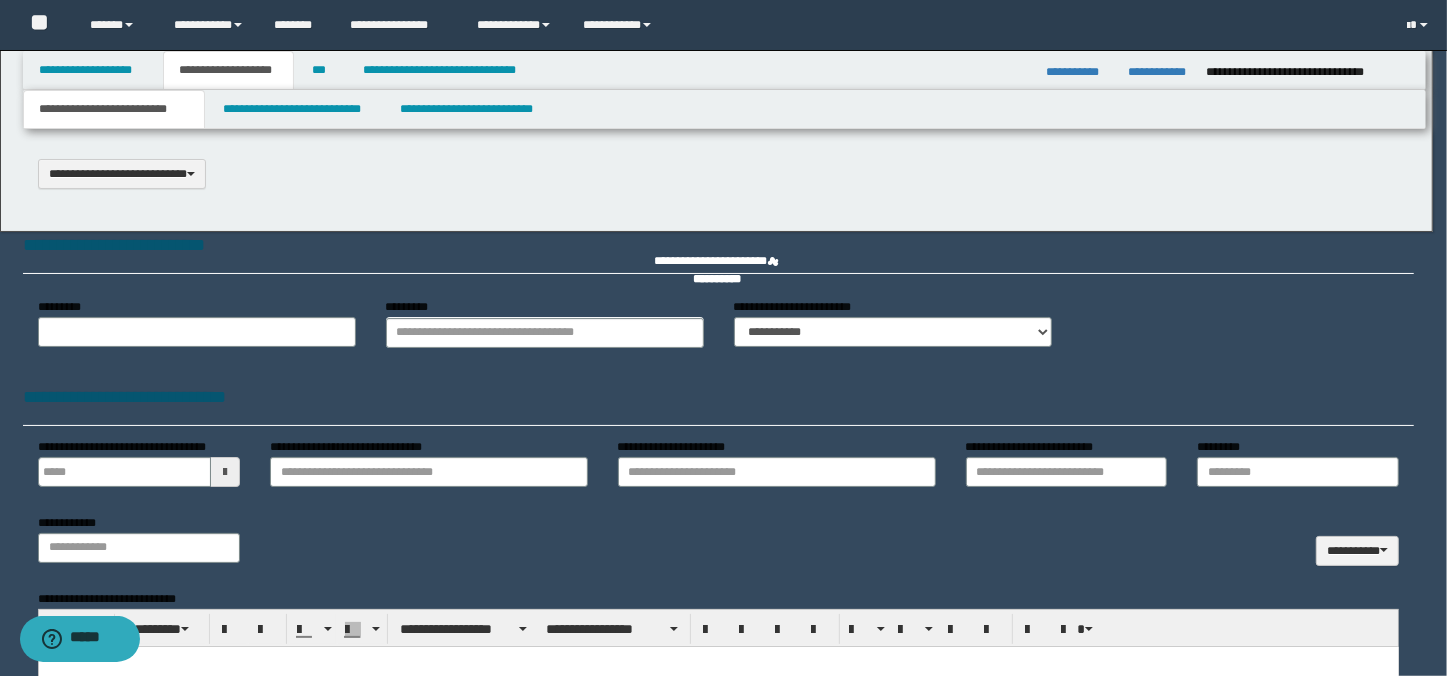 scroll, scrollTop: 0, scrollLeft: 0, axis: both 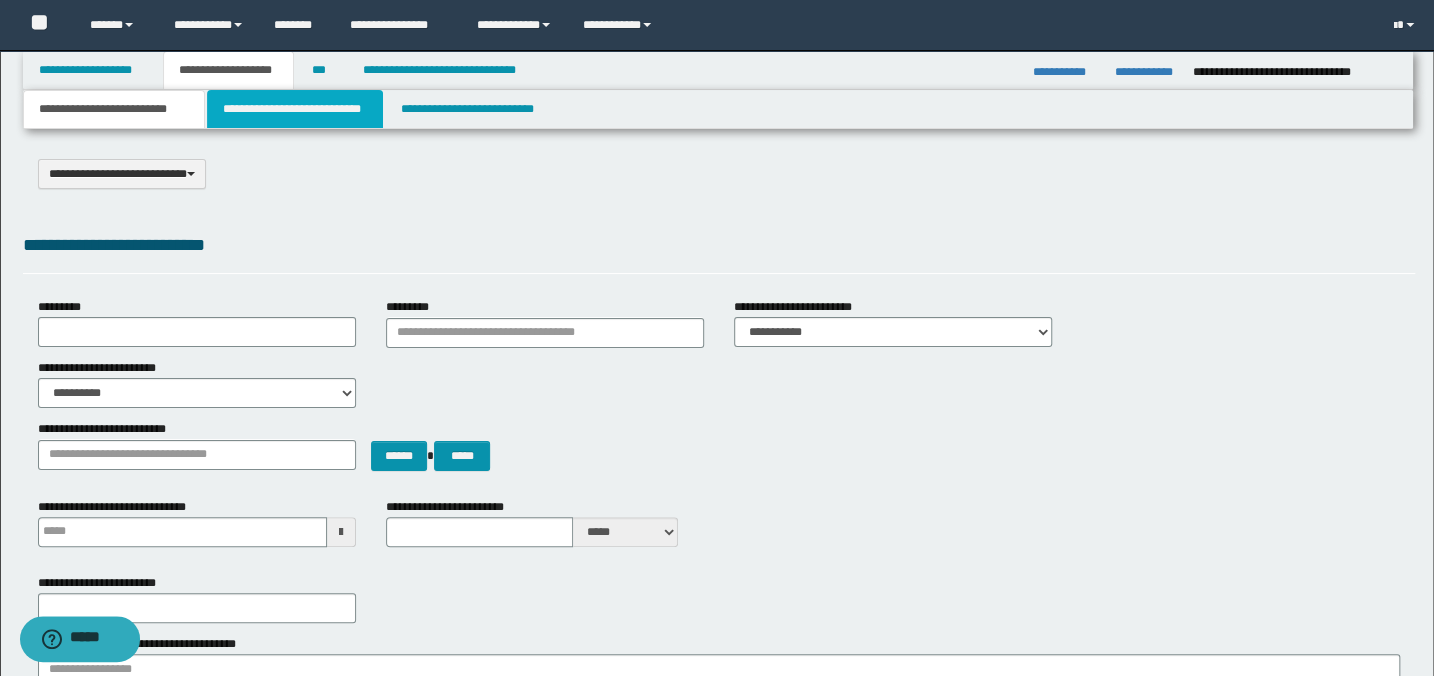click on "**********" at bounding box center (294, 109) 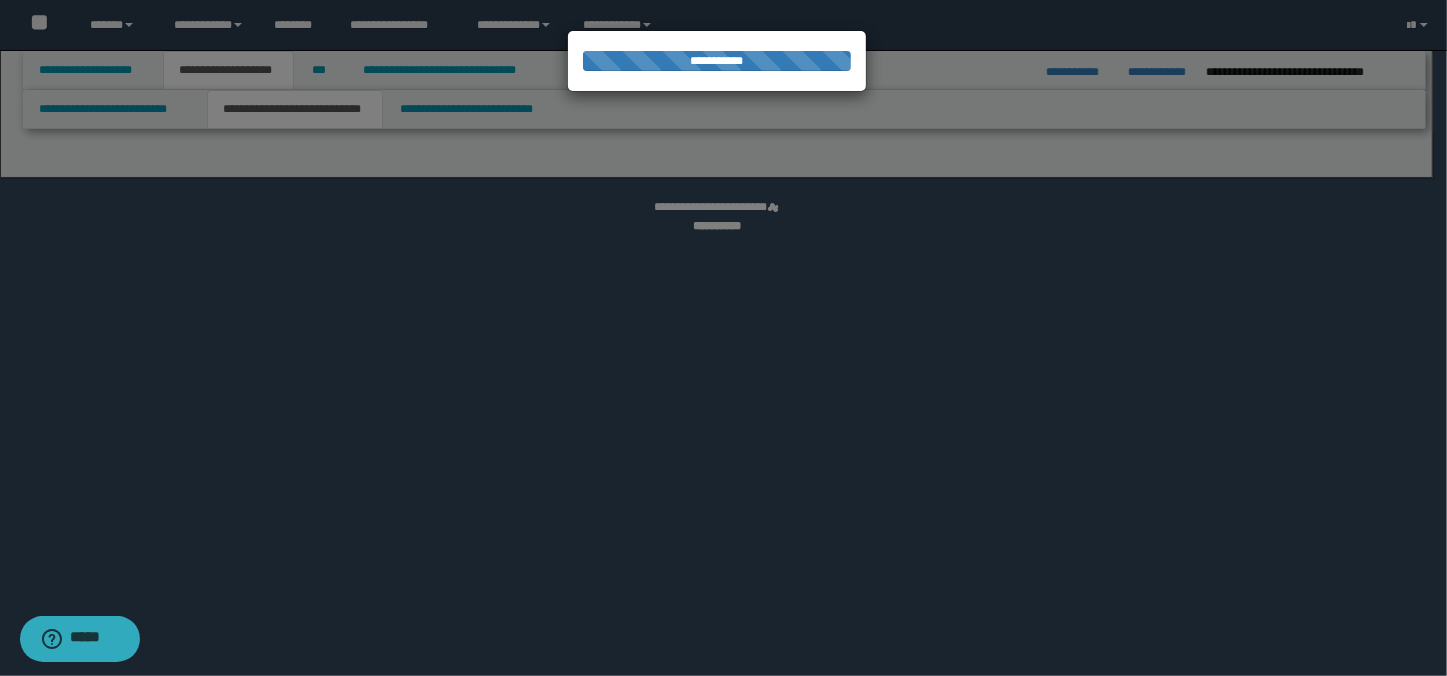 select on "*" 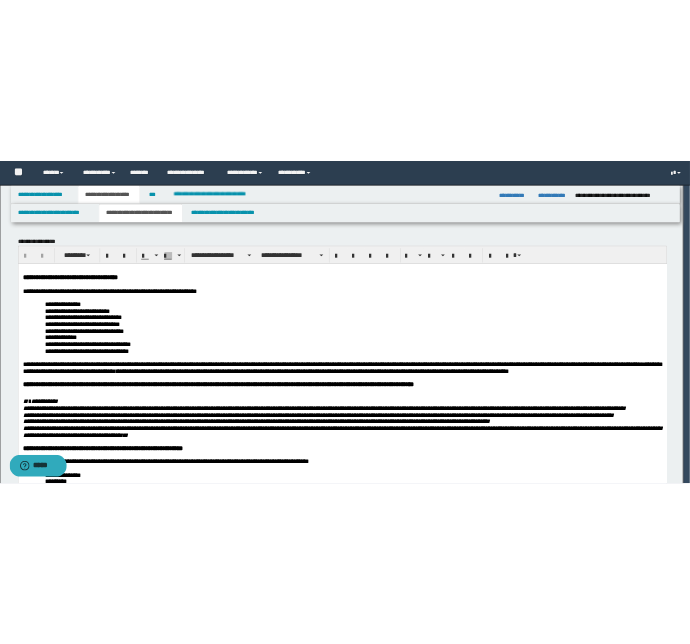 scroll, scrollTop: 0, scrollLeft: 0, axis: both 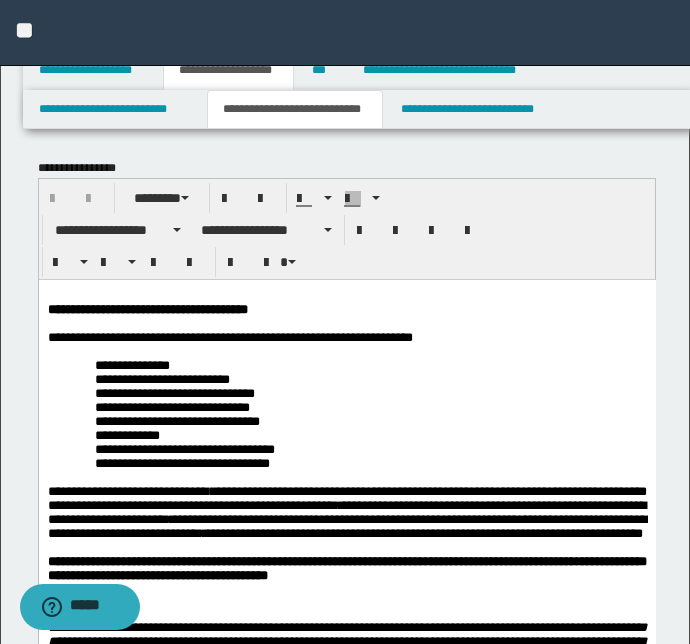 click on "**********" at bounding box center [370, 379] 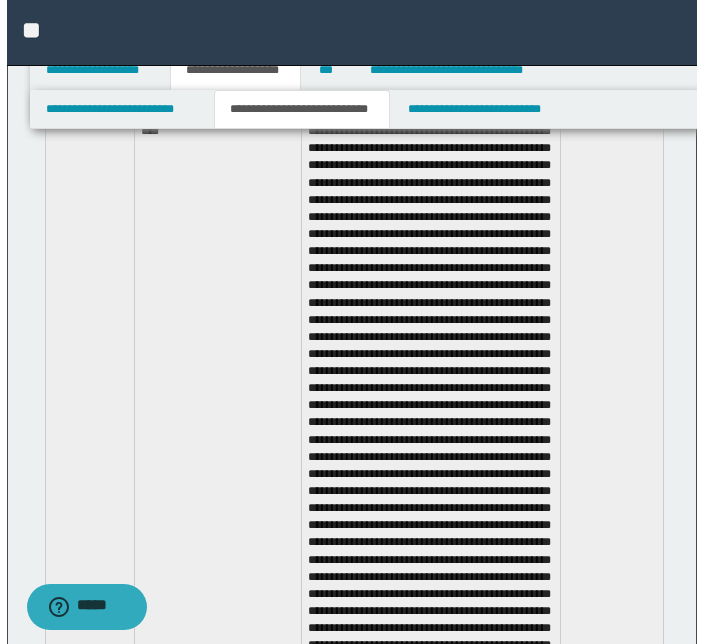 scroll, scrollTop: 8100, scrollLeft: 0, axis: vertical 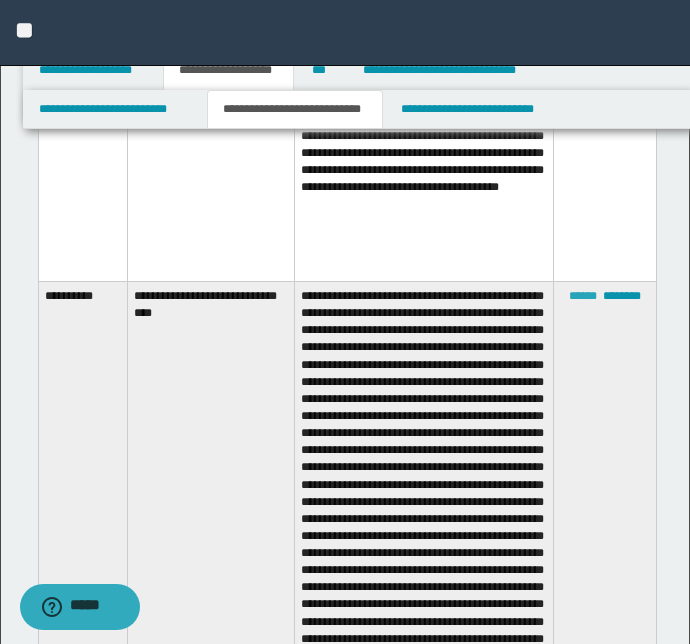 click on "******" at bounding box center [583, 296] 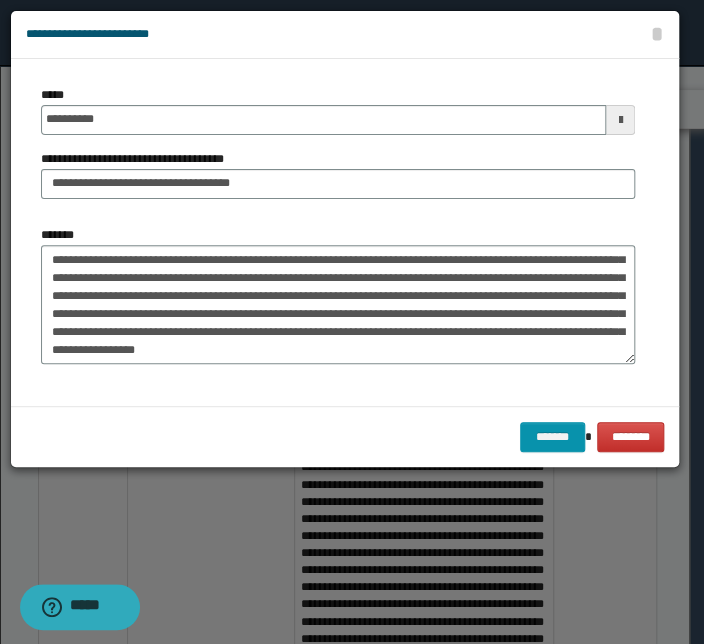 scroll, scrollTop: 251, scrollLeft: 0, axis: vertical 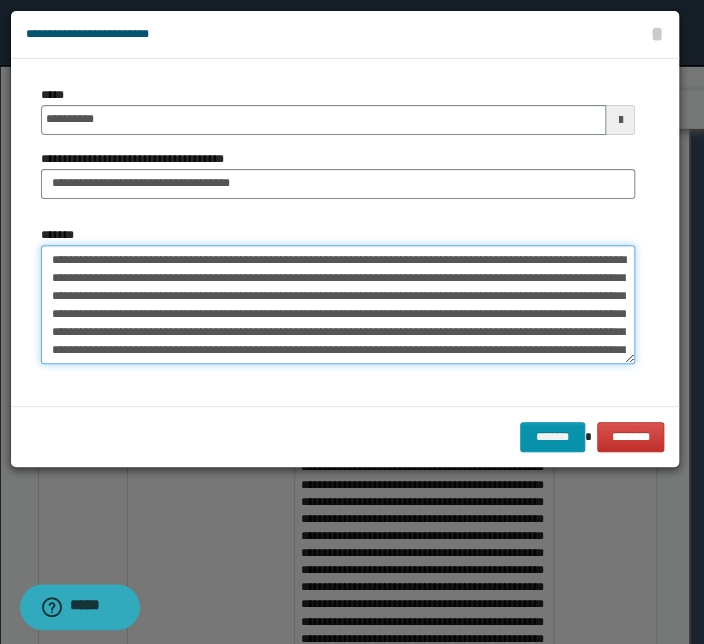 drag, startPoint x: 215, startPoint y: 349, endPoint x: -34, endPoint y: 174, distance: 304.34518 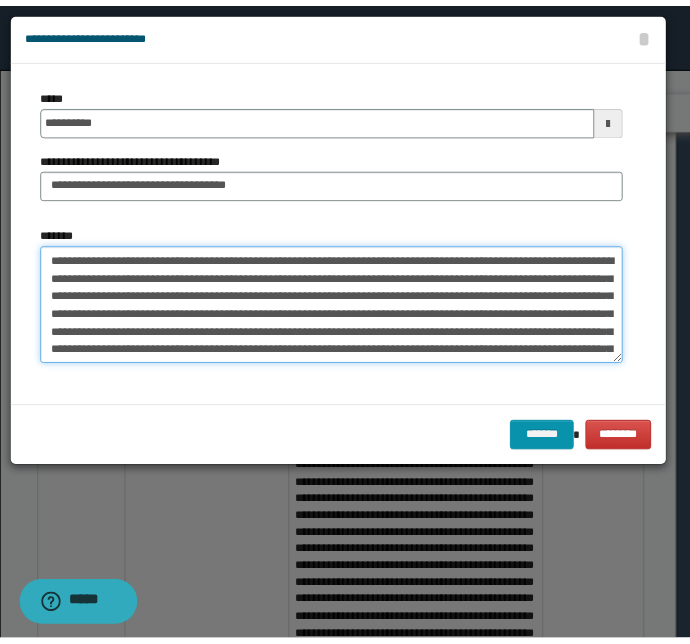 scroll, scrollTop: 245, scrollLeft: 0, axis: vertical 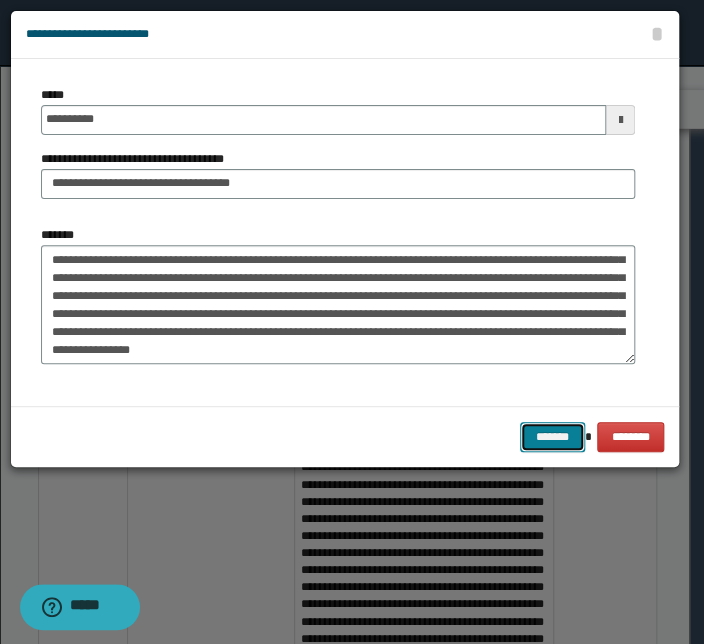 click on "*******" at bounding box center (552, 437) 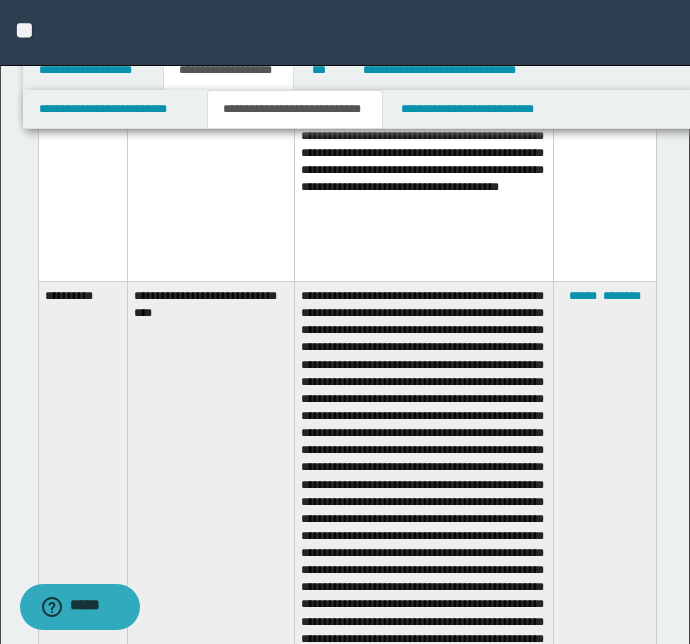click on "**********" at bounding box center [211, 682] 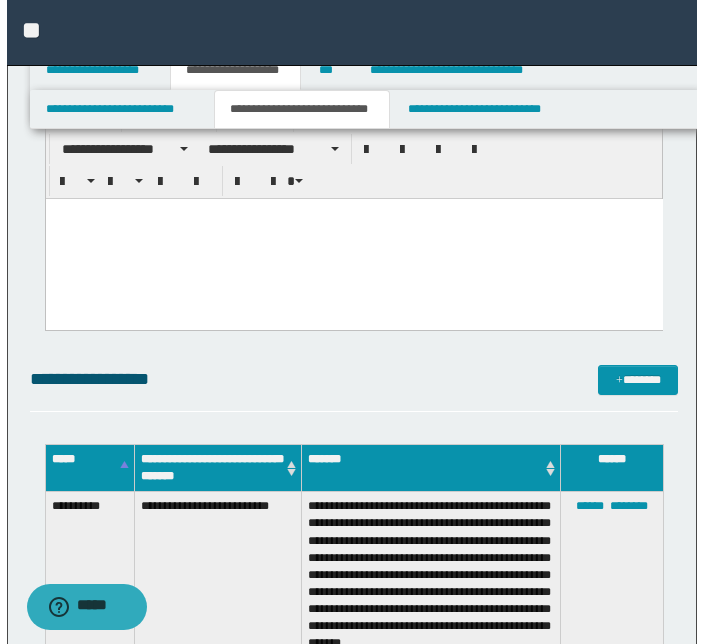 scroll, scrollTop: 4724, scrollLeft: 0, axis: vertical 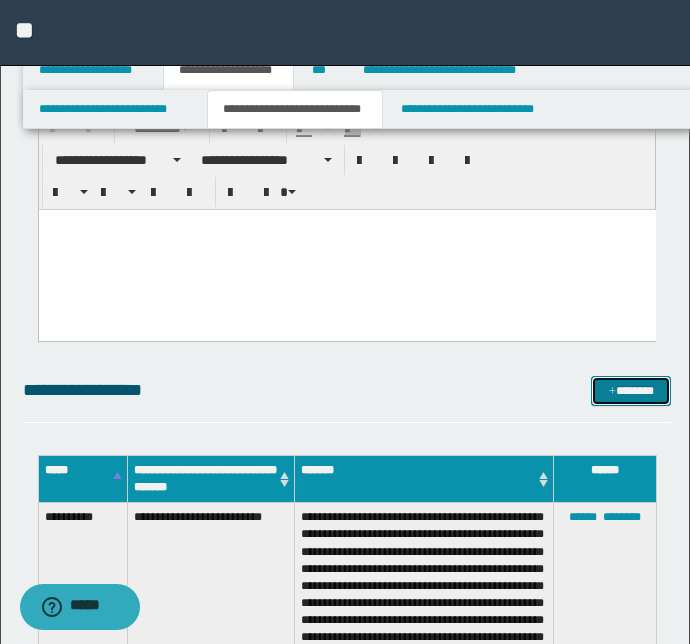 click on "*******" at bounding box center (631, 391) 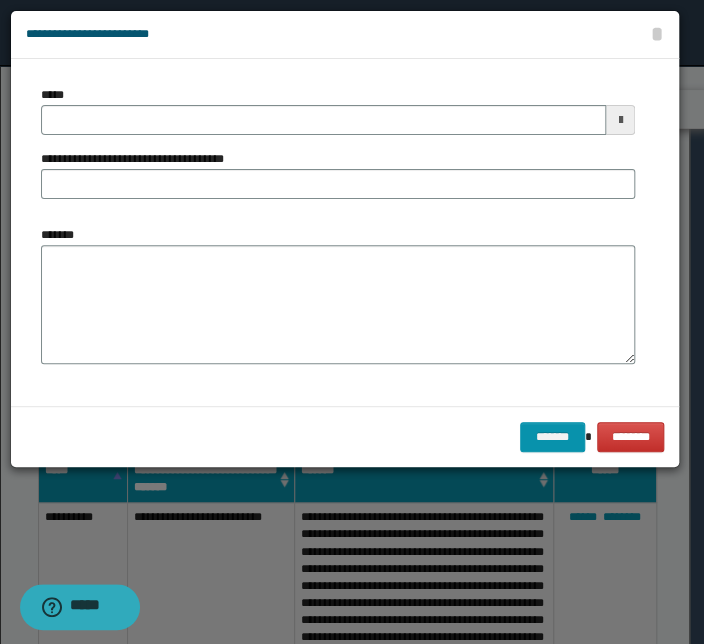 scroll, scrollTop: 0, scrollLeft: 0, axis: both 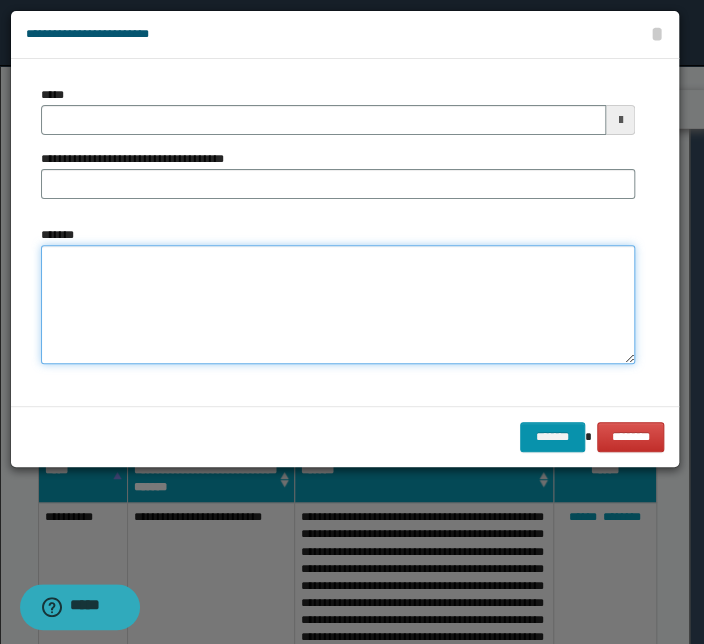 click on "*******" at bounding box center (338, 305) 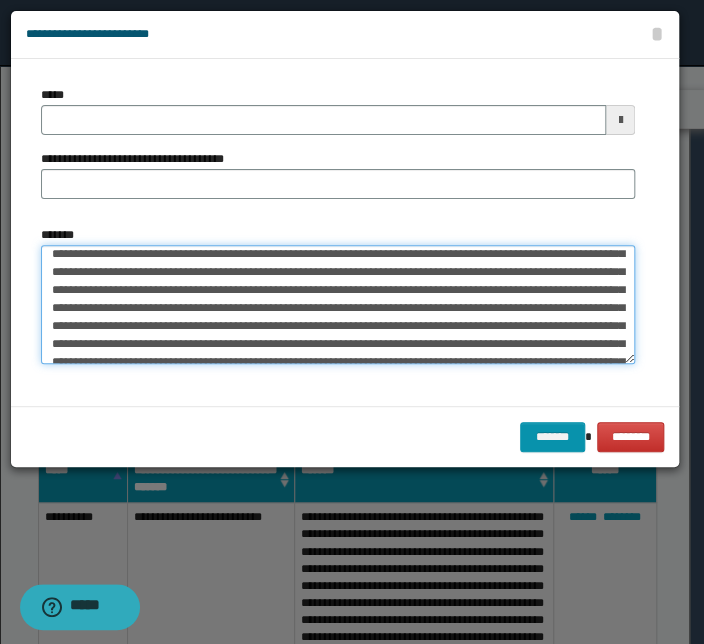 scroll, scrollTop: 0, scrollLeft: 0, axis: both 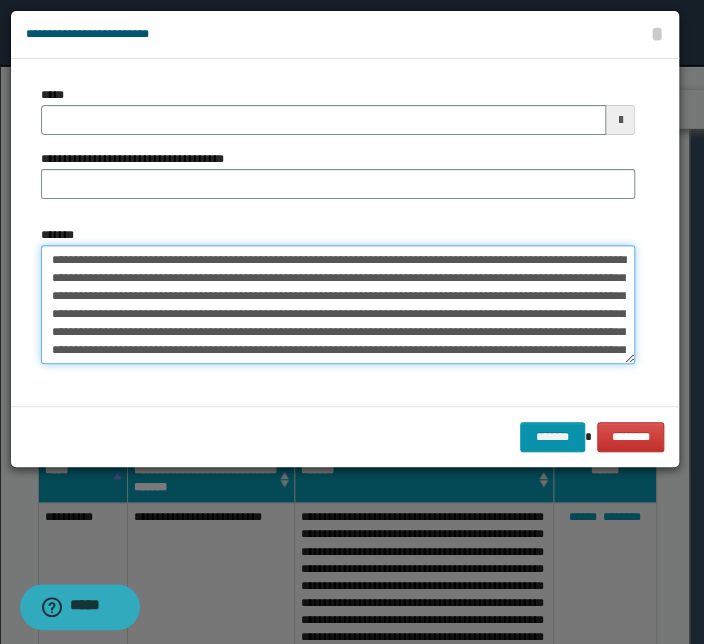 drag, startPoint x: 297, startPoint y: 259, endPoint x: 14, endPoint y: 250, distance: 283.14307 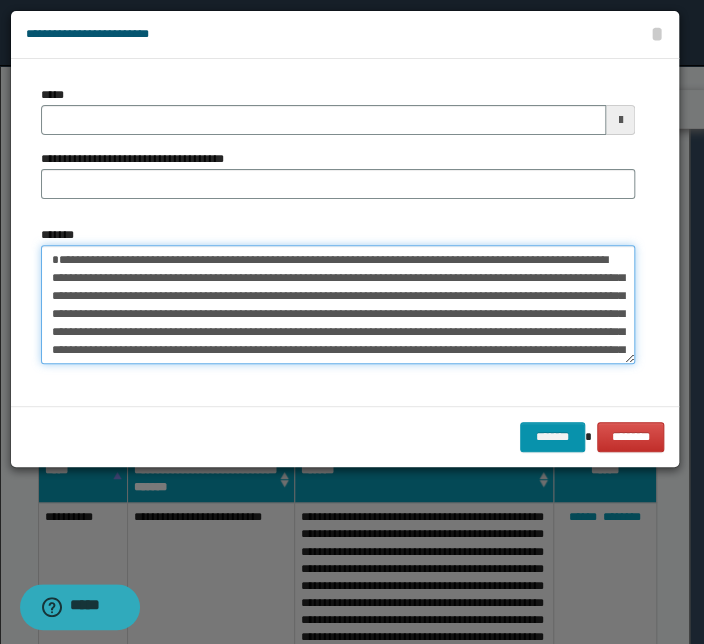 type 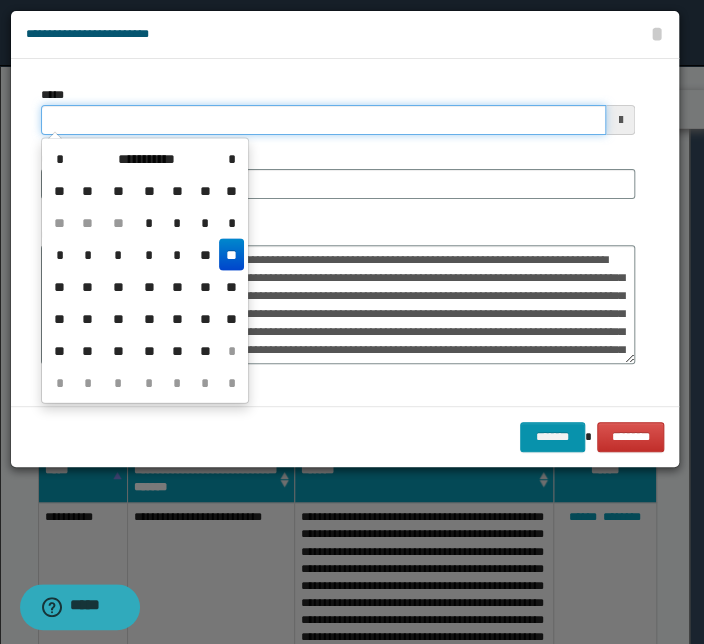 click on "*****" at bounding box center [323, 120] 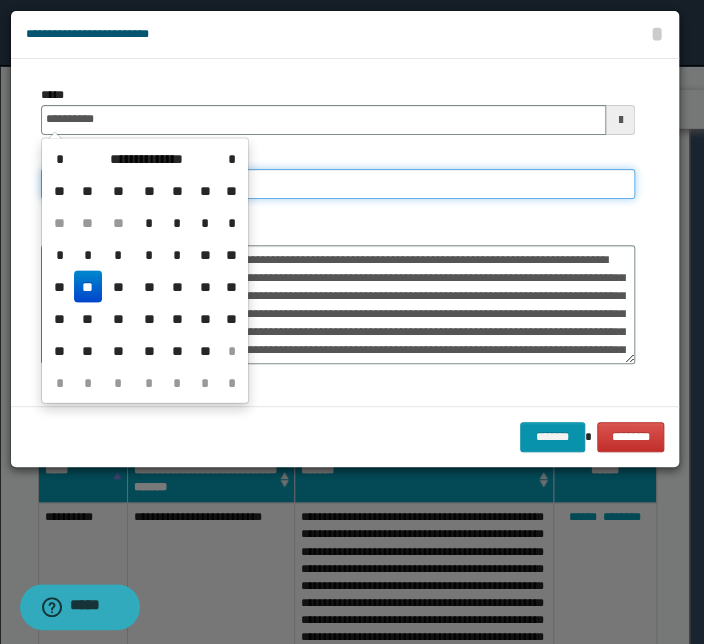 type on "**********" 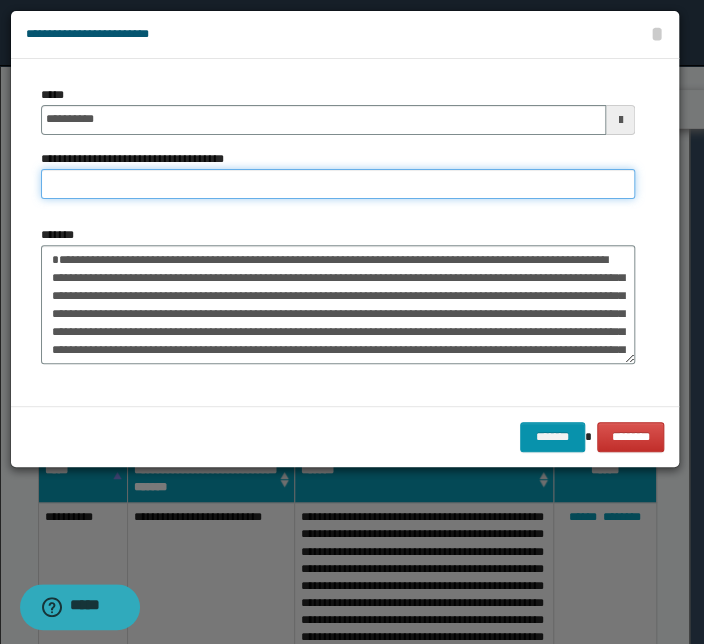 click on "**********" at bounding box center [338, 184] 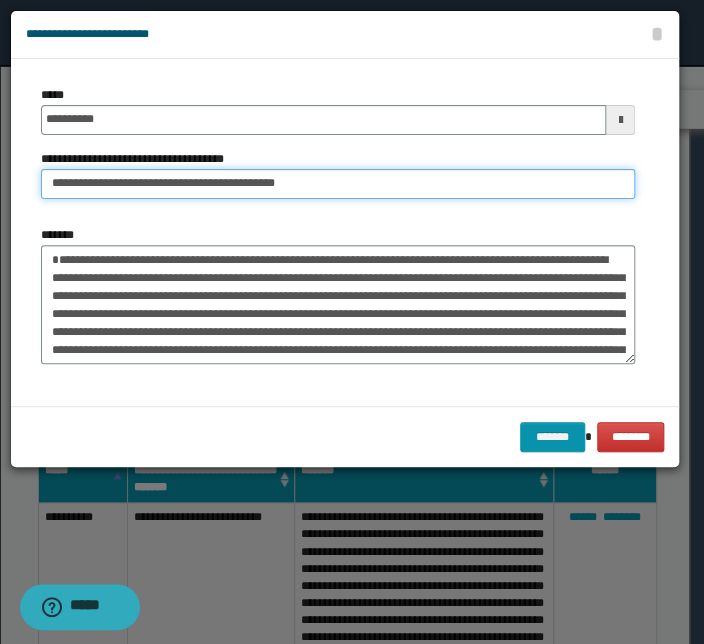 drag, startPoint x: 115, startPoint y: 185, endPoint x: -38, endPoint y: 181, distance: 153.05228 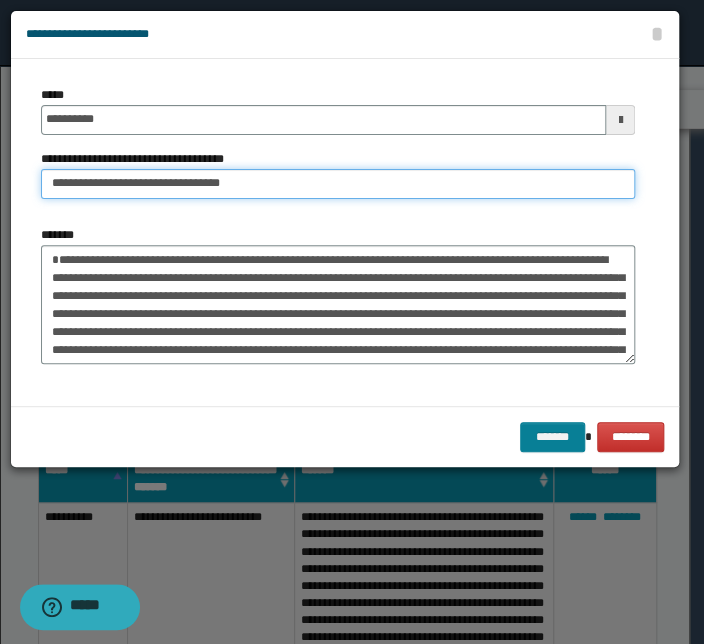 type on "**********" 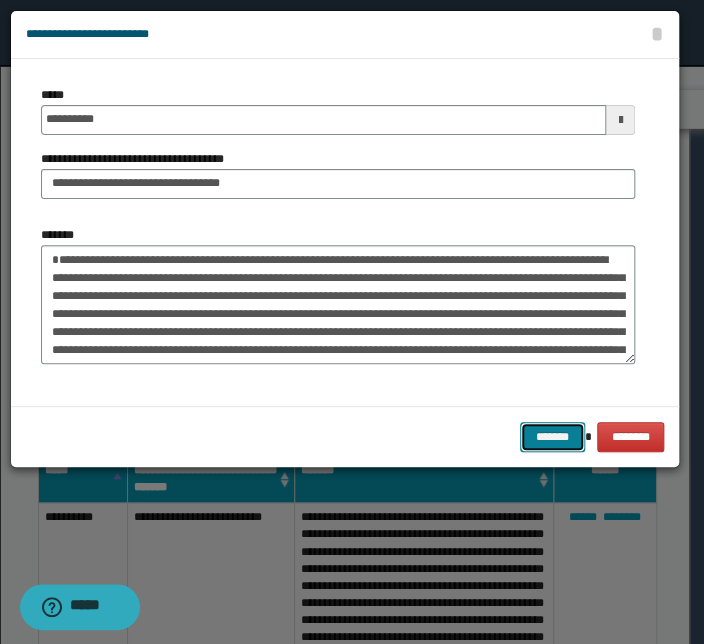 click on "*******" at bounding box center (552, 437) 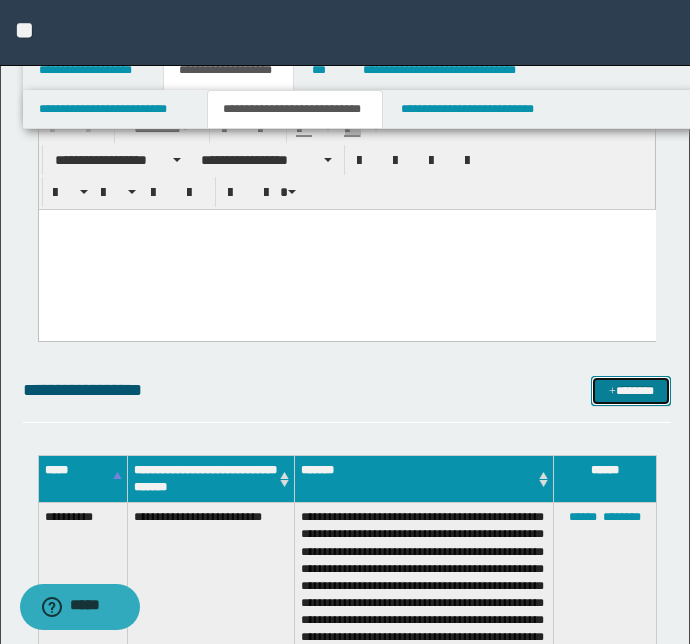 drag, startPoint x: 636, startPoint y: 392, endPoint x: 540, endPoint y: 381, distance: 96.62815 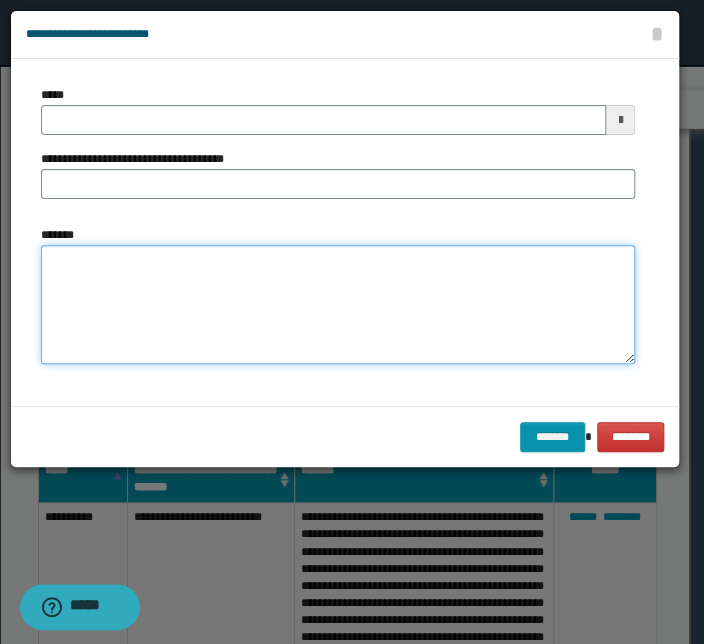 click on "*******" at bounding box center (338, 305) 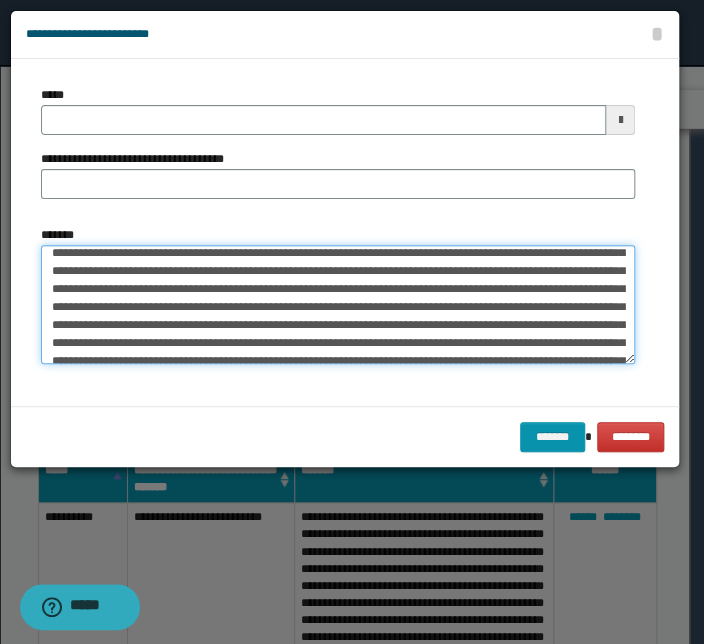 scroll, scrollTop: 0, scrollLeft: 0, axis: both 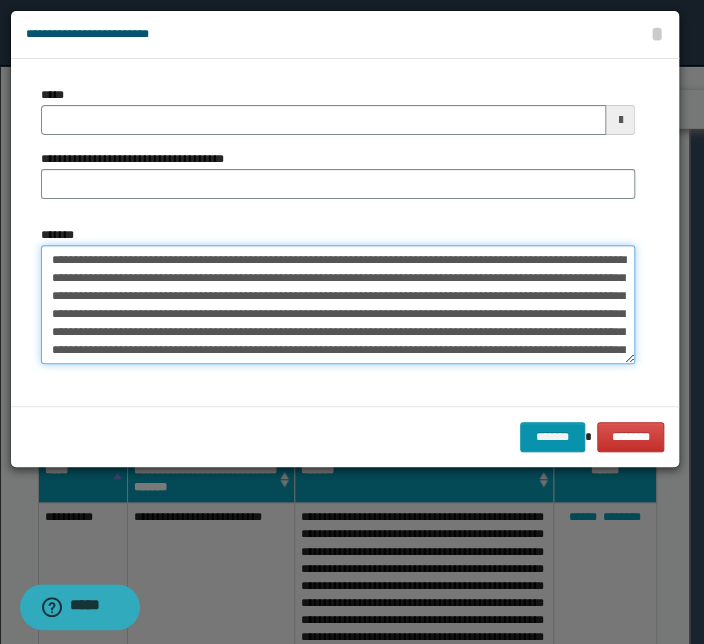 drag, startPoint x: 297, startPoint y: 260, endPoint x: -5, endPoint y: 257, distance: 302.0149 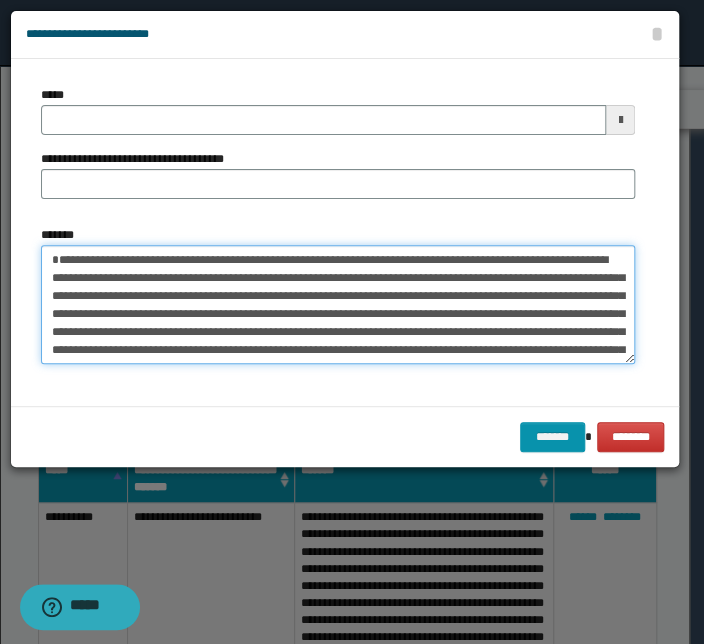 type 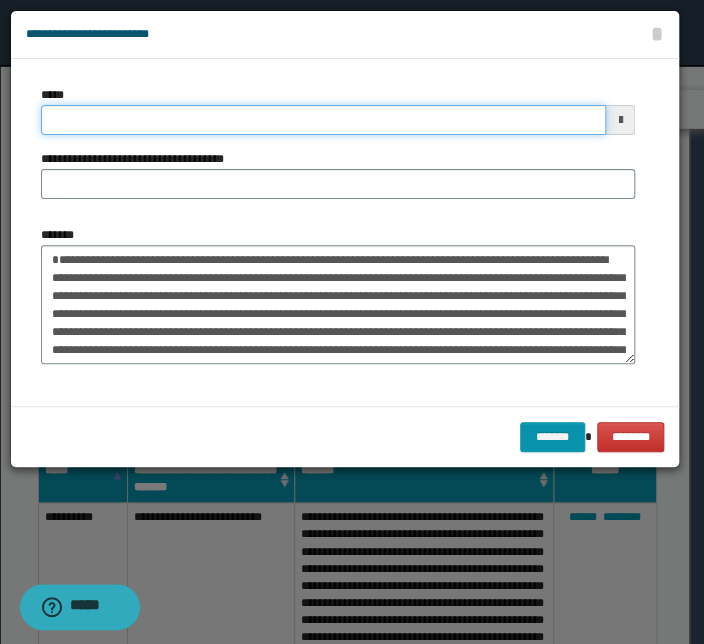 click on "*****" at bounding box center (323, 120) 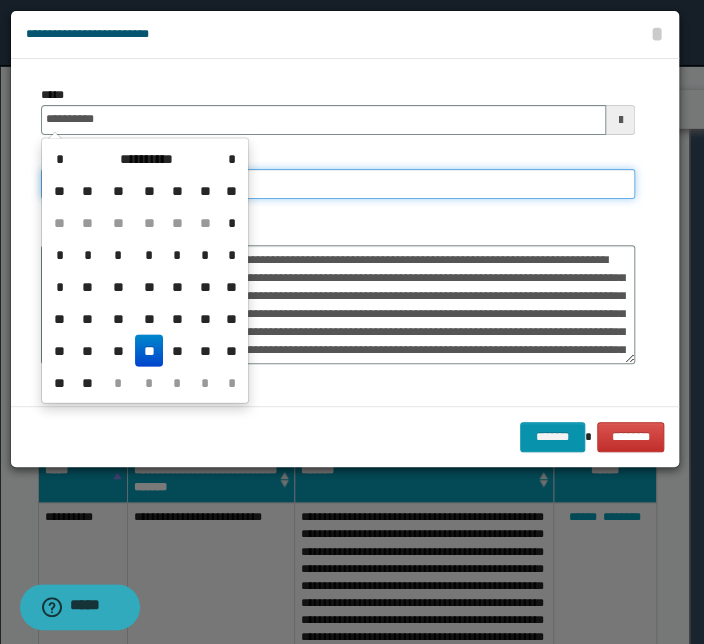type on "**********" 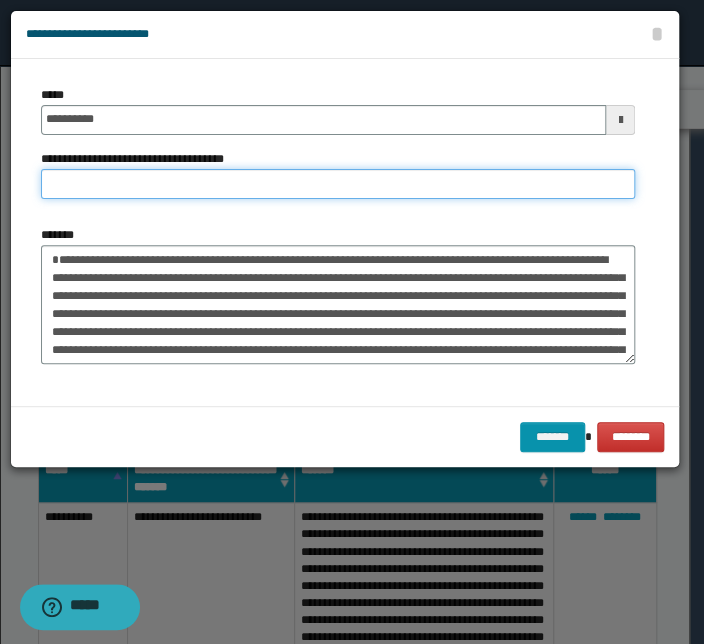 paste on "**********" 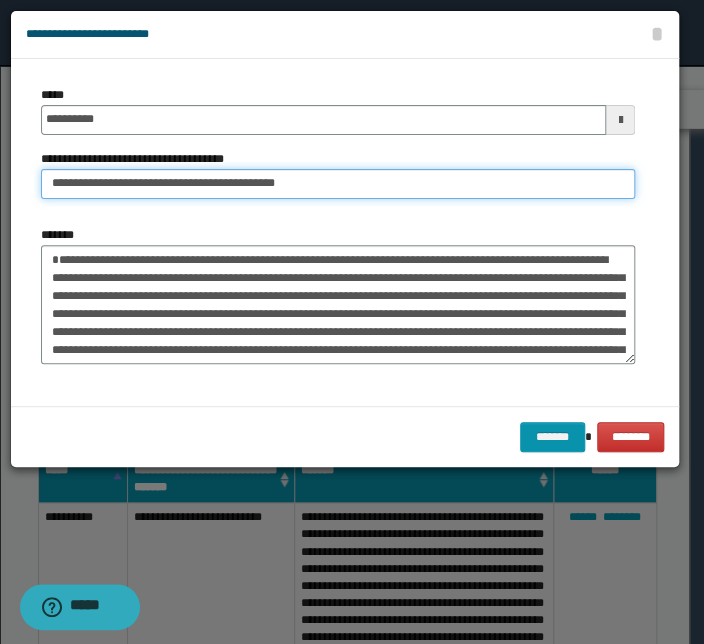 drag, startPoint x: 111, startPoint y: 183, endPoint x: -74, endPoint y: 188, distance: 185.06755 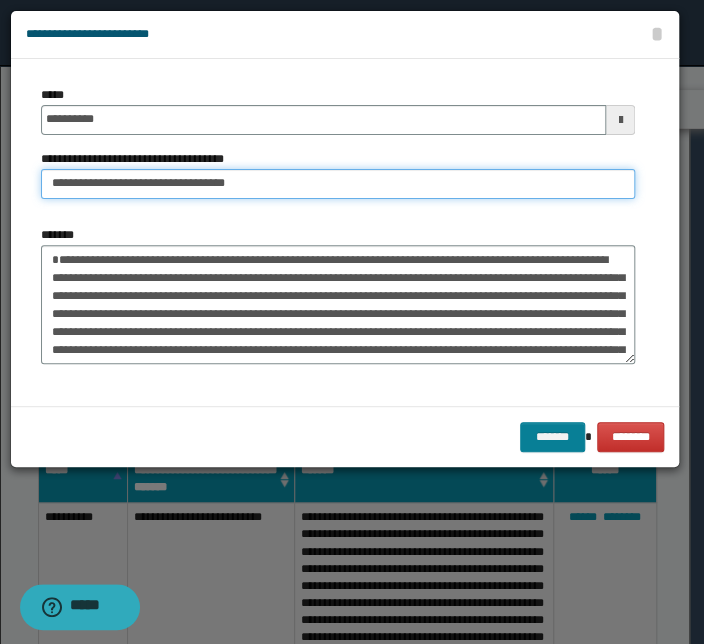 type on "**********" 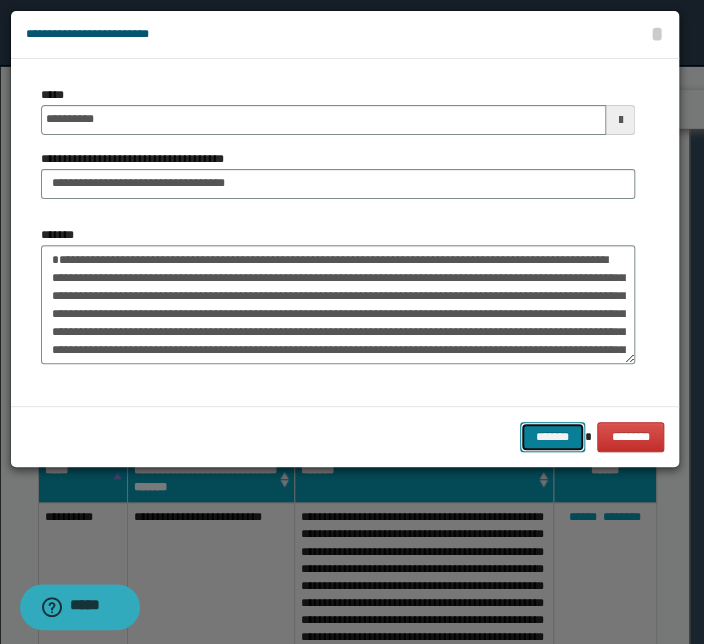 drag, startPoint x: 558, startPoint y: 433, endPoint x: 540, endPoint y: 429, distance: 18.439089 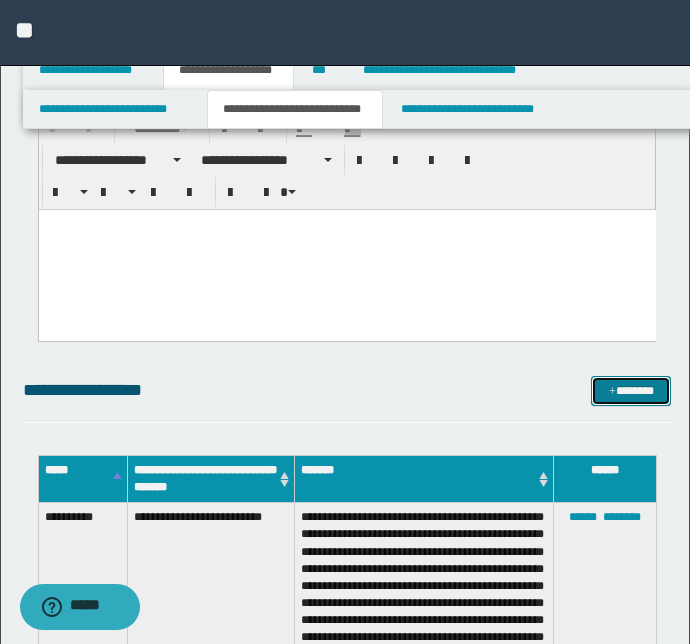 click at bounding box center (612, 392) 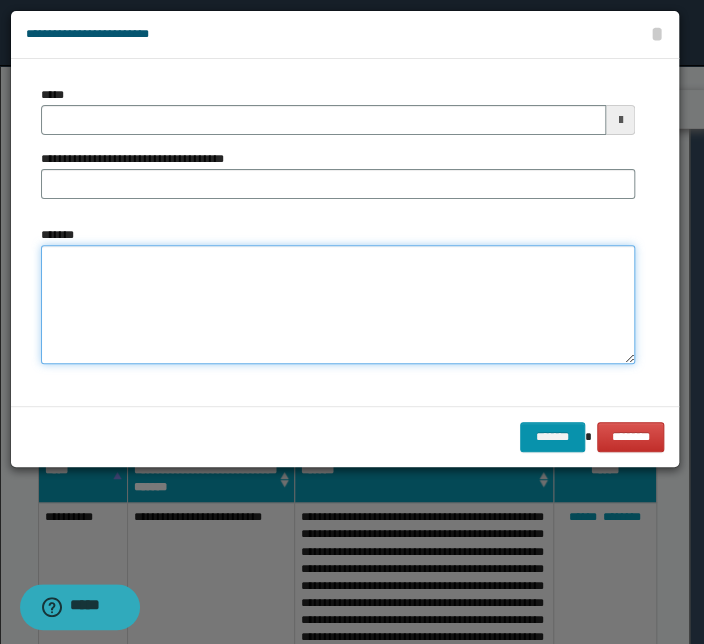 click on "*******" at bounding box center (338, 305) 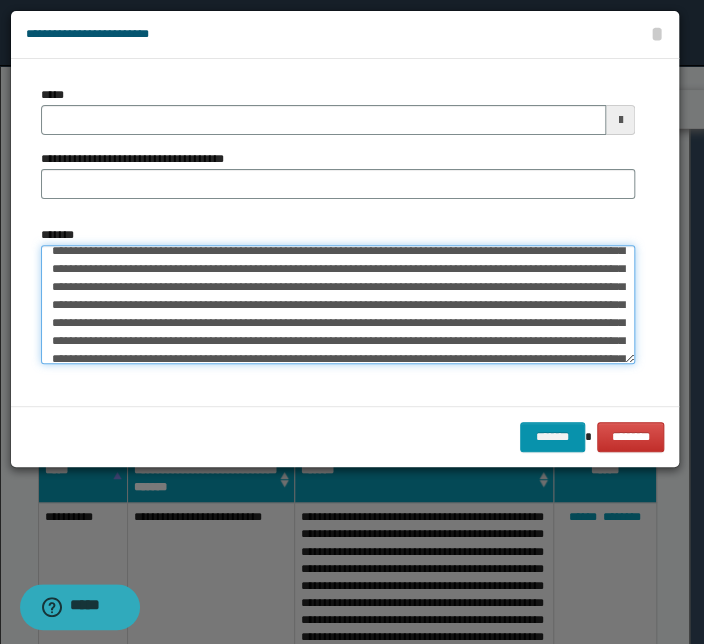 scroll, scrollTop: 0, scrollLeft: 0, axis: both 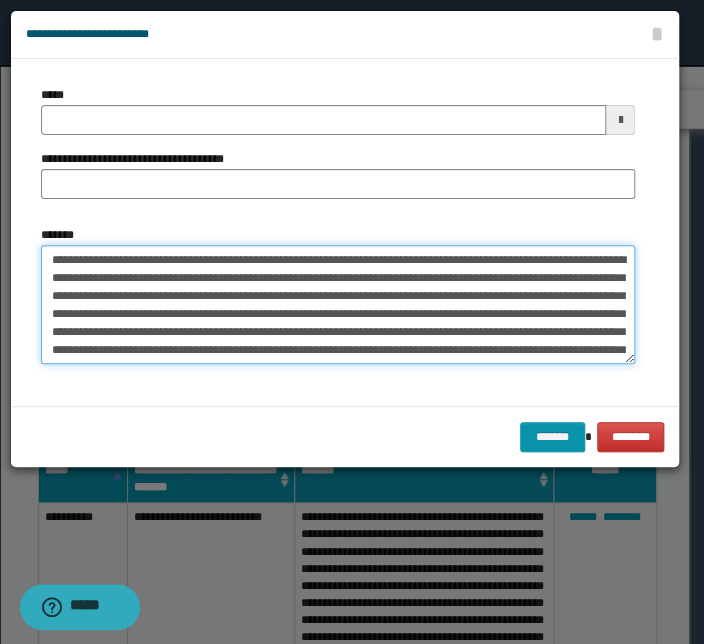 drag, startPoint x: 297, startPoint y: 257, endPoint x: 28, endPoint y: 256, distance: 269.00186 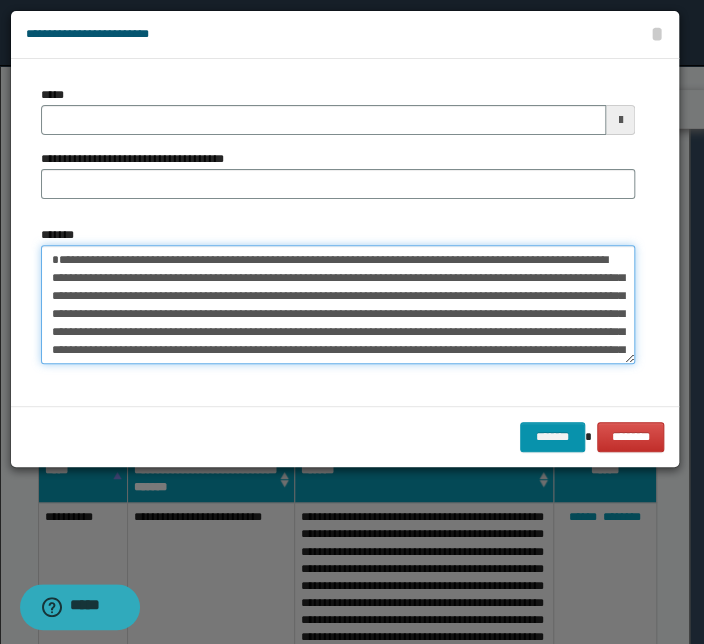 type 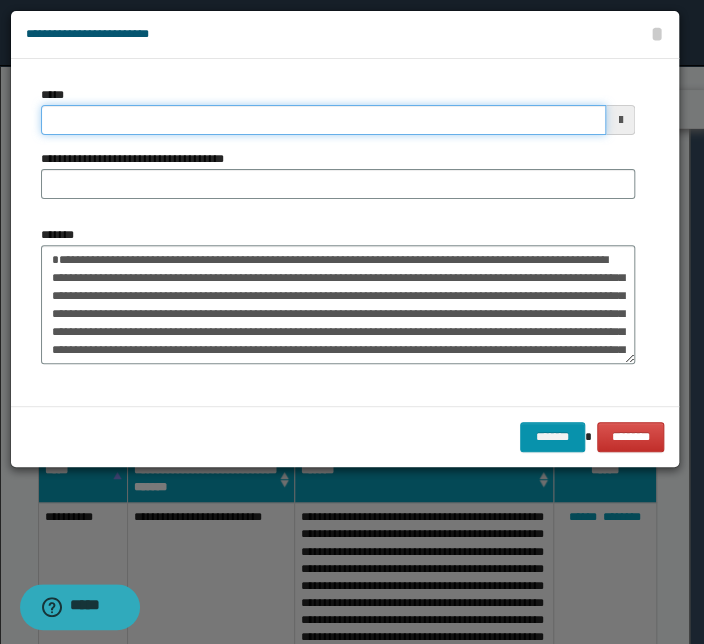 click on "*****" at bounding box center (323, 120) 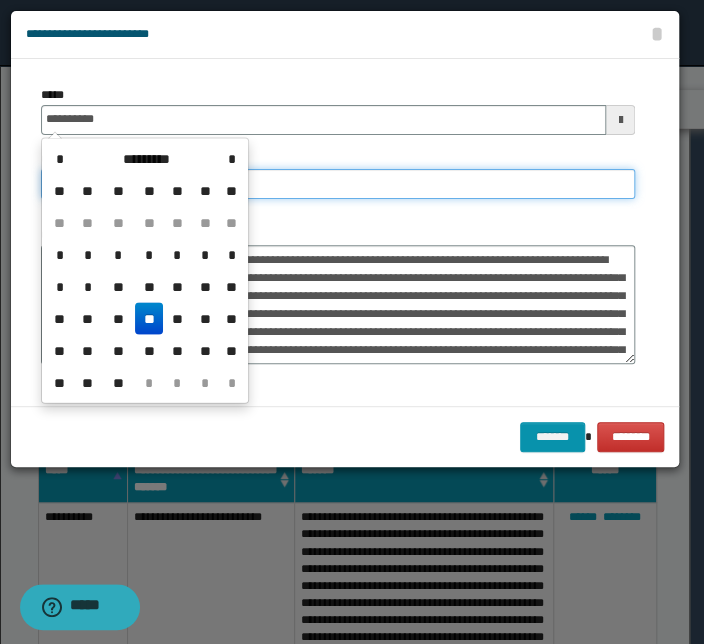 type on "**********" 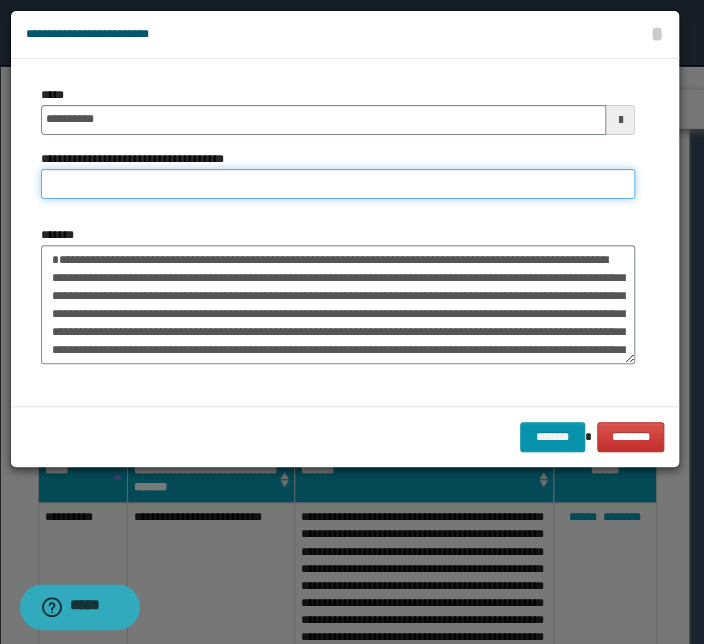click on "**********" at bounding box center [338, 184] 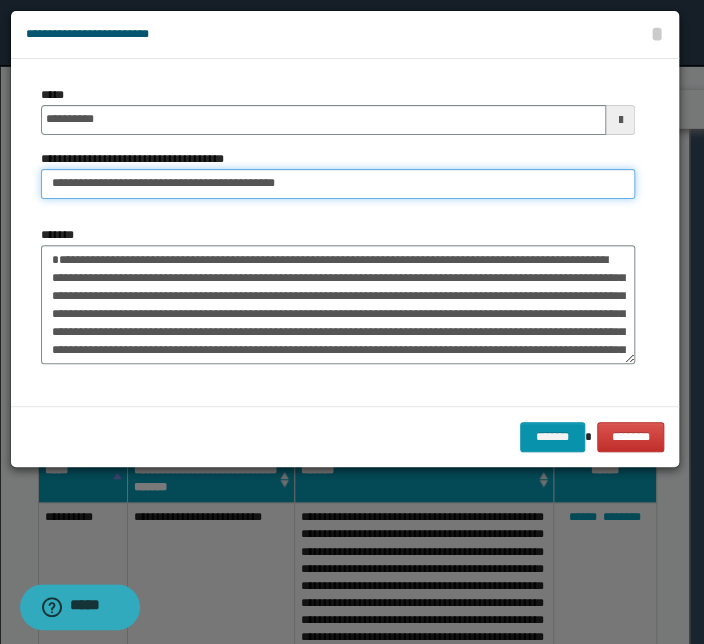 drag, startPoint x: 112, startPoint y: 182, endPoint x: -5, endPoint y: 169, distance: 117.72001 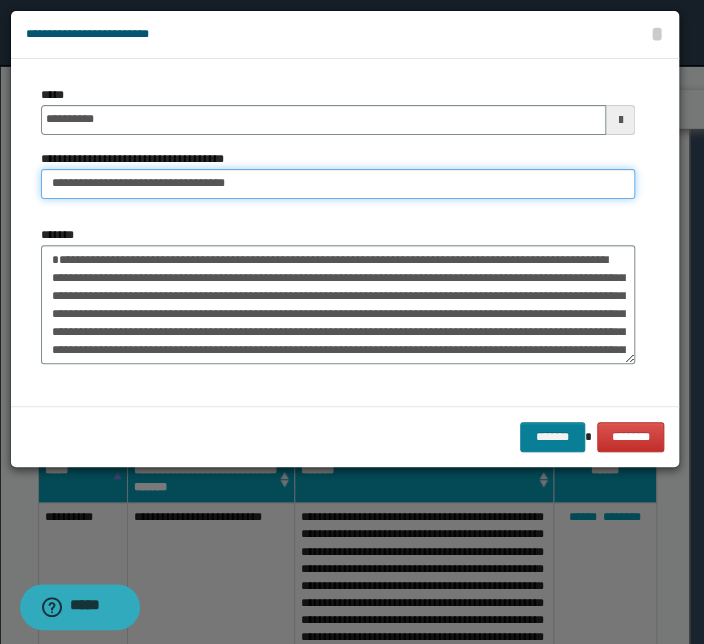 type on "**********" 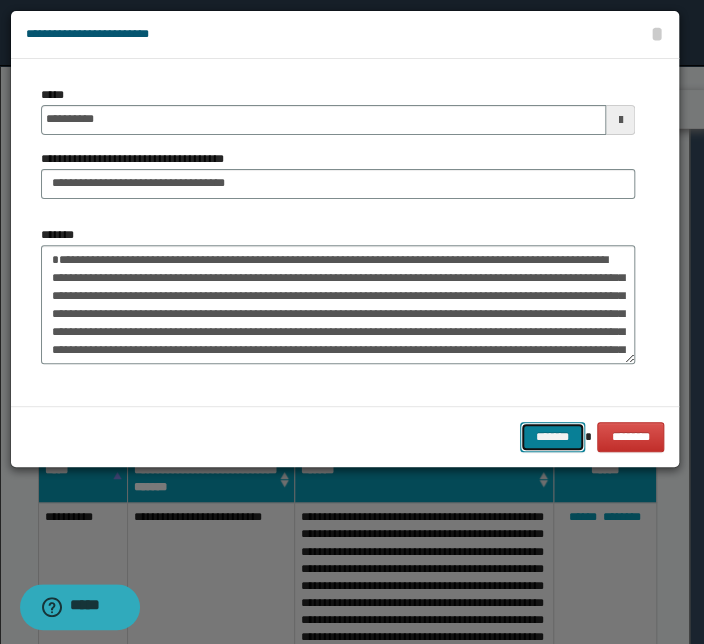 click on "*******" at bounding box center [552, 437] 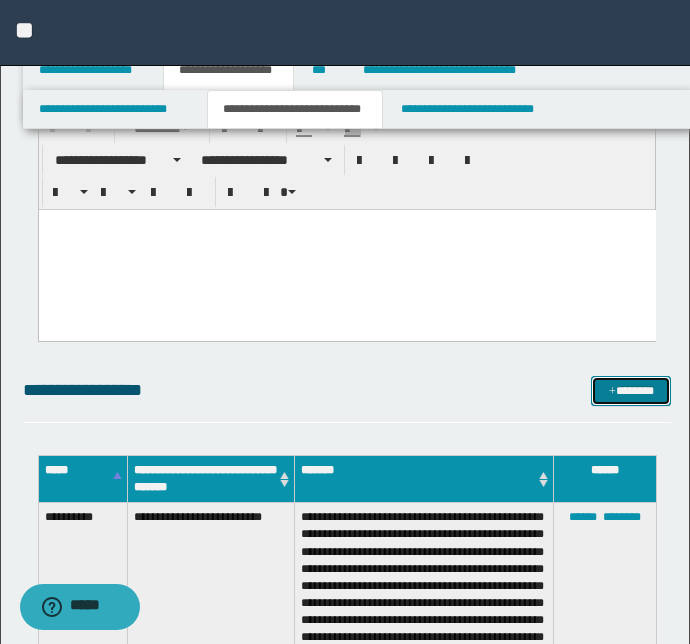 click on "*******" at bounding box center (631, 391) 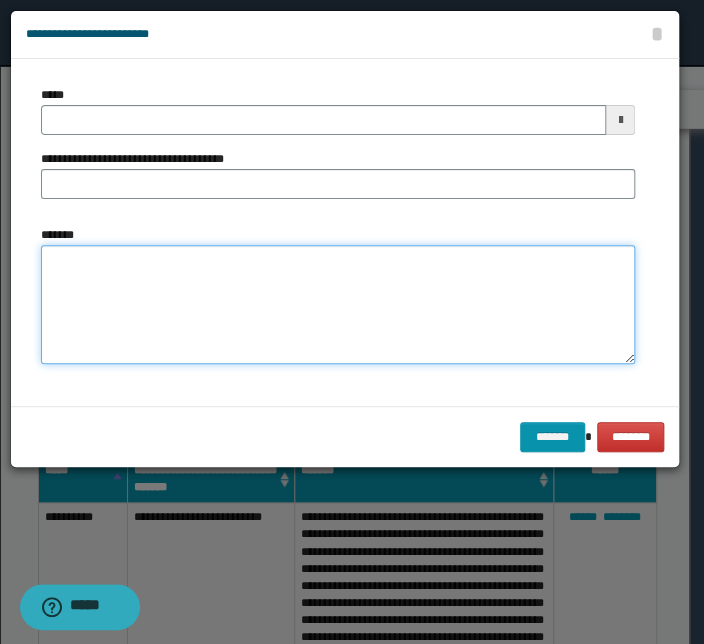 click on "*******" at bounding box center [338, 305] 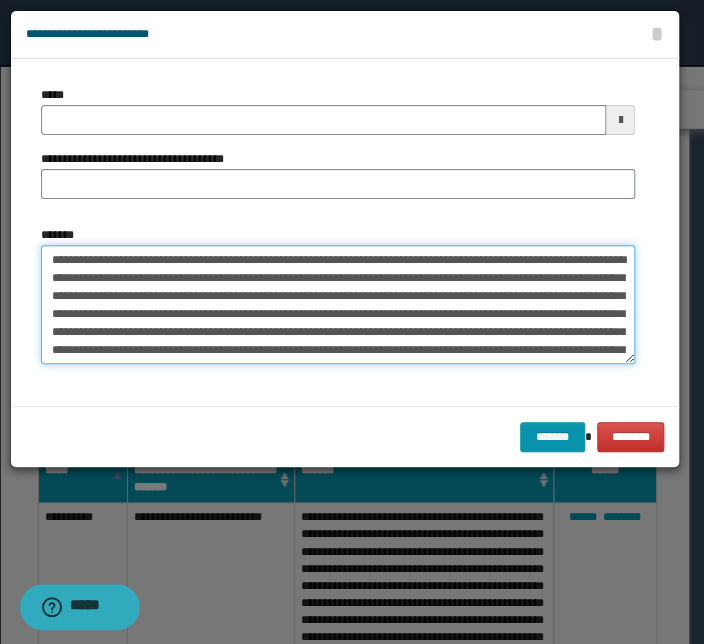 scroll, scrollTop: 0, scrollLeft: 0, axis: both 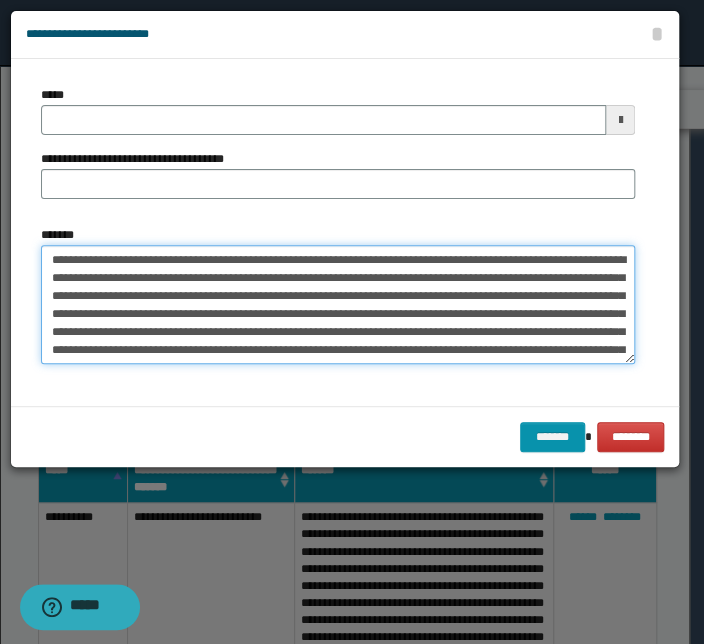 drag, startPoint x: 301, startPoint y: 258, endPoint x: 21, endPoint y: 249, distance: 280.1446 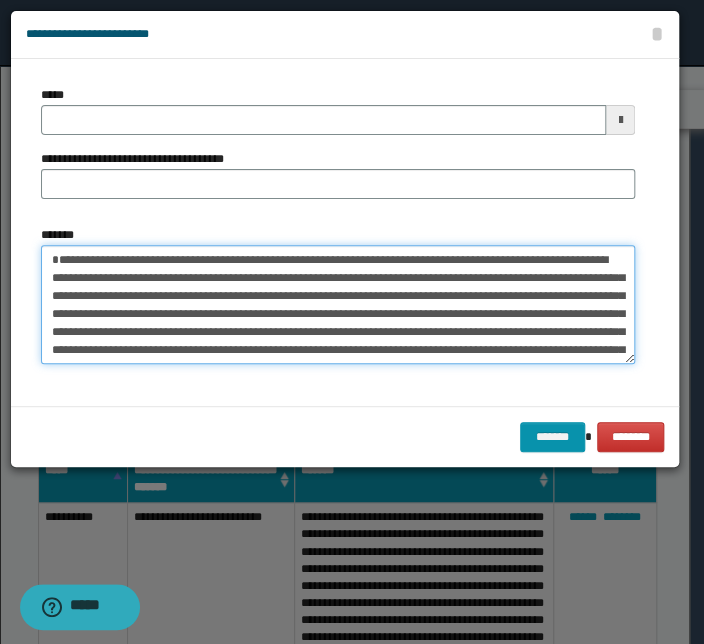 type 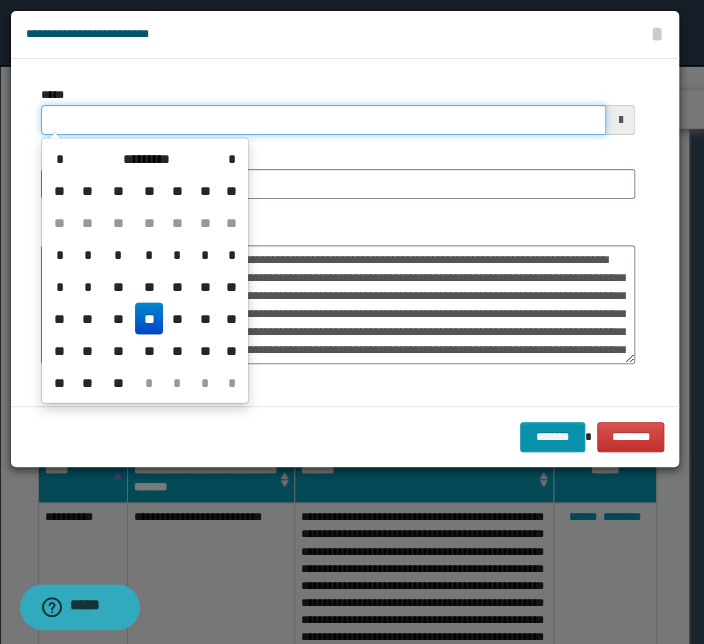 click on "*****" at bounding box center [323, 120] 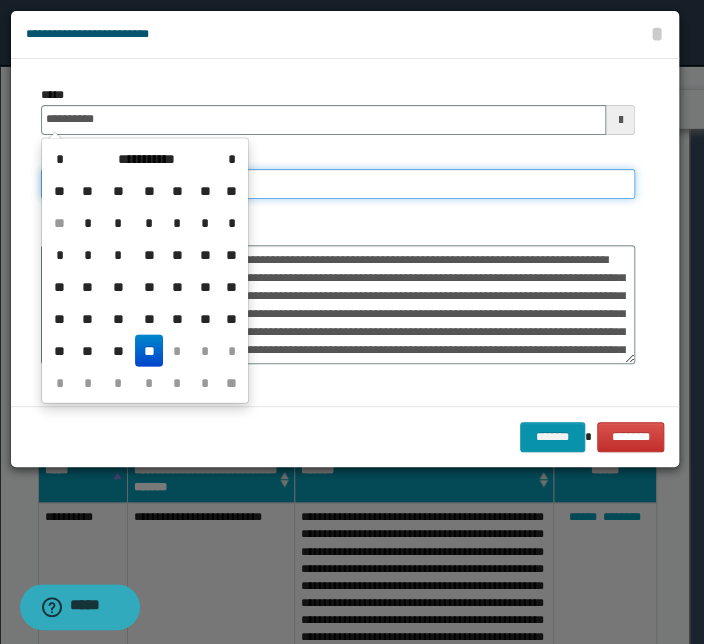 type on "**********" 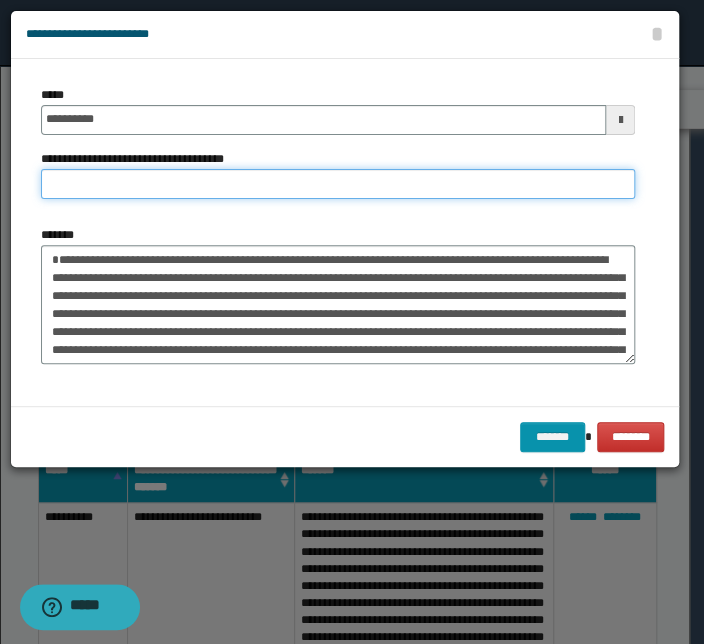 click on "**********" at bounding box center [338, 184] 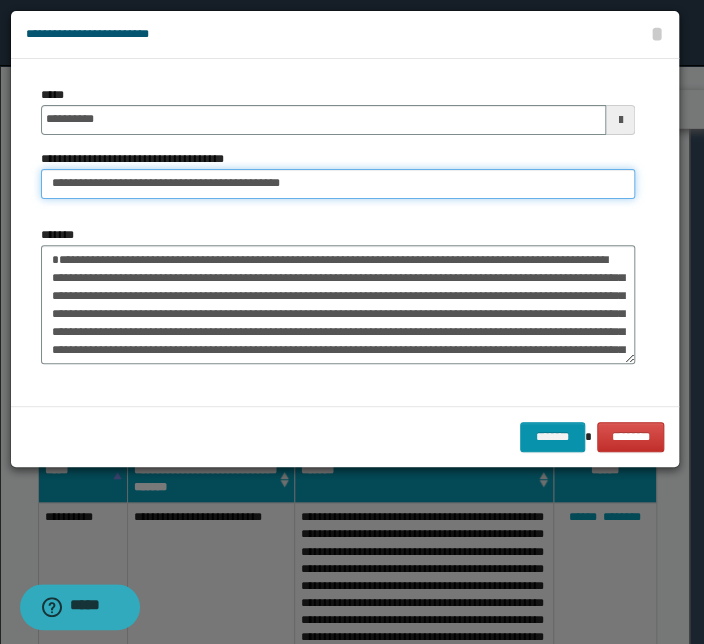 drag, startPoint x: 117, startPoint y: 179, endPoint x: -102, endPoint y: 183, distance: 219.03653 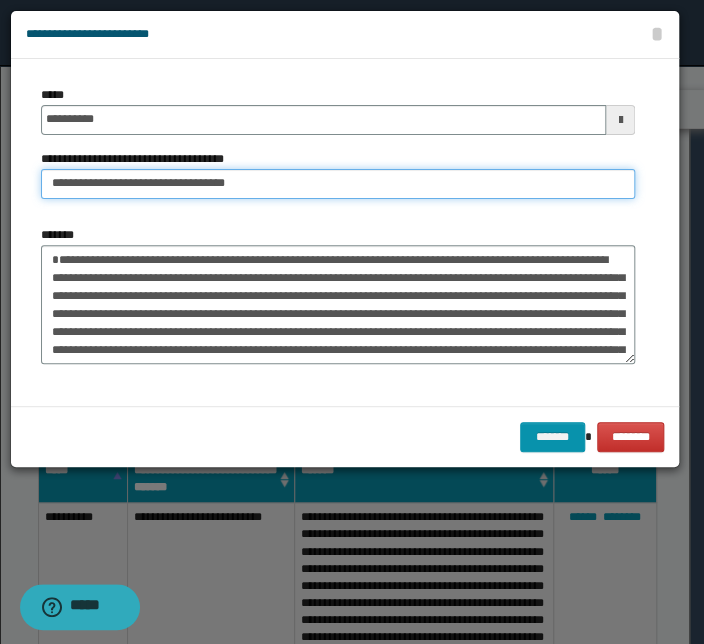 type on "**********" 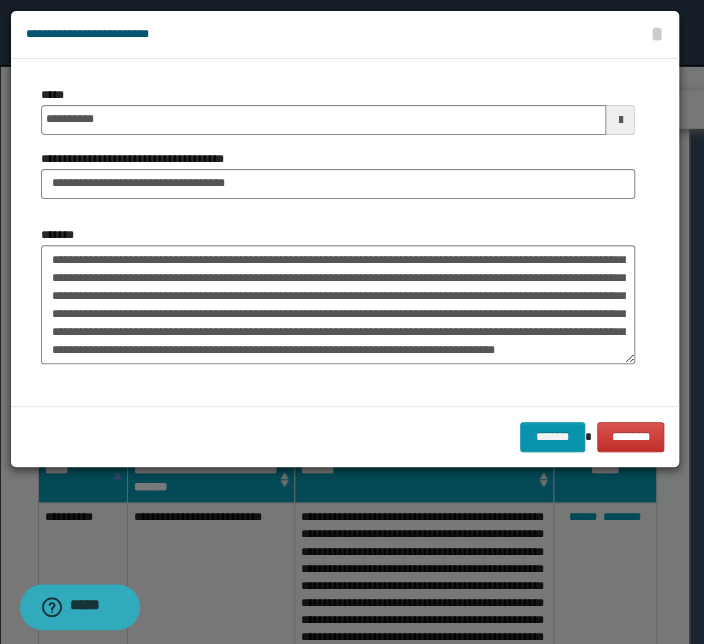 scroll, scrollTop: 233, scrollLeft: 0, axis: vertical 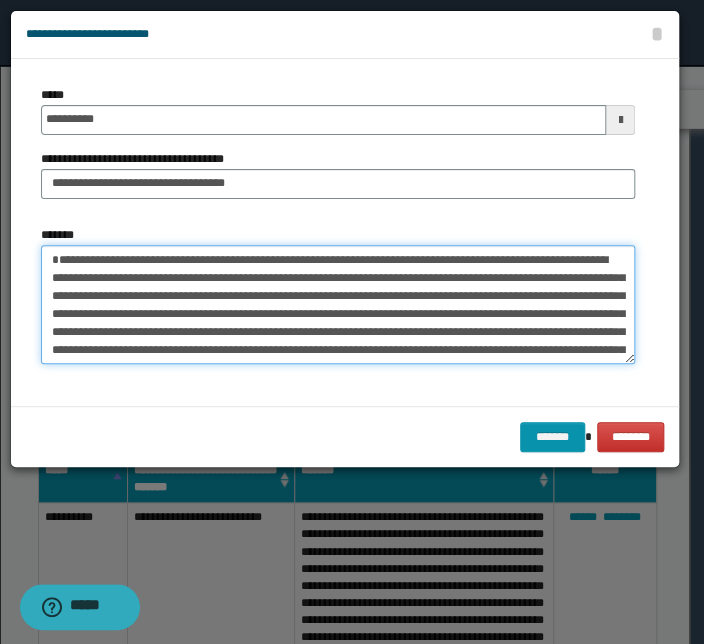 drag, startPoint x: 402, startPoint y: 344, endPoint x: -29, endPoint y: 161, distance: 468.2414 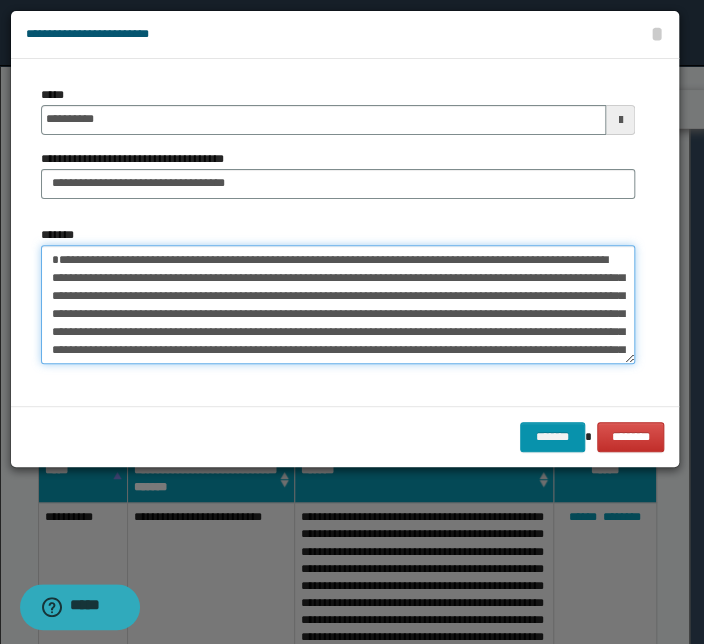 paste 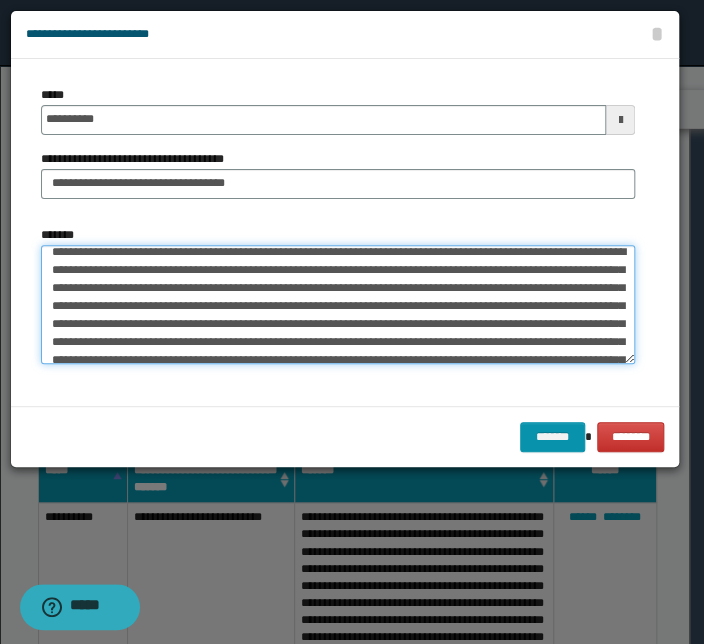 scroll, scrollTop: 0, scrollLeft: 0, axis: both 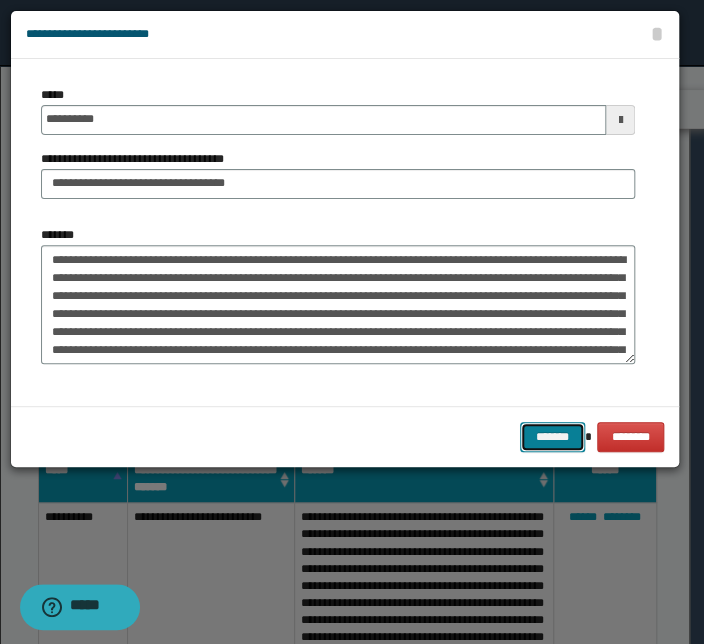 click on "*******" at bounding box center (552, 437) 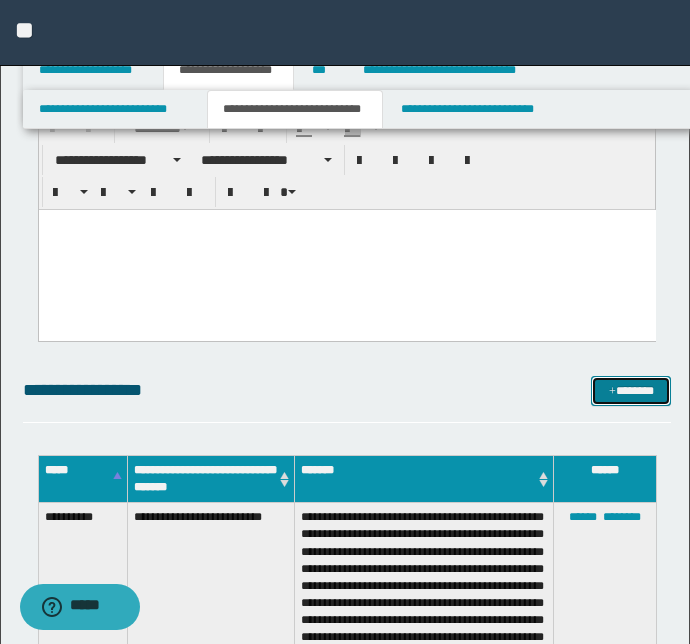 click on "*******" at bounding box center (631, 391) 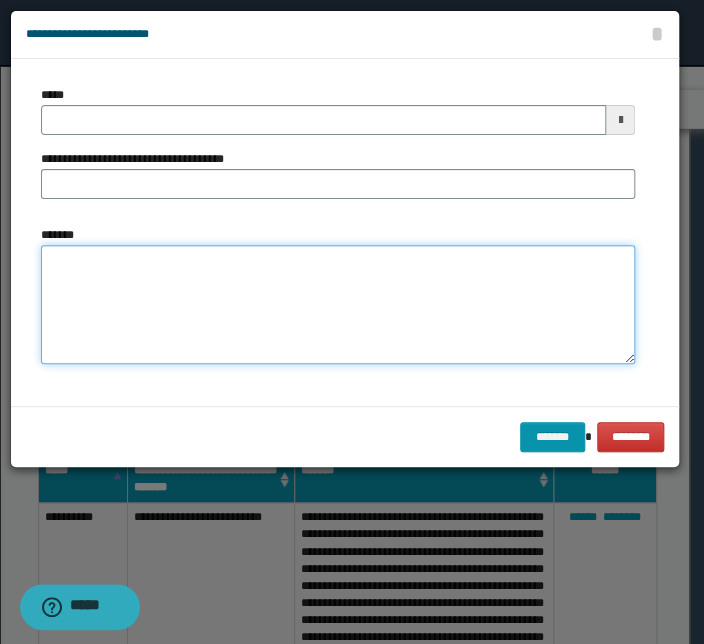 click on "*******" at bounding box center (338, 305) 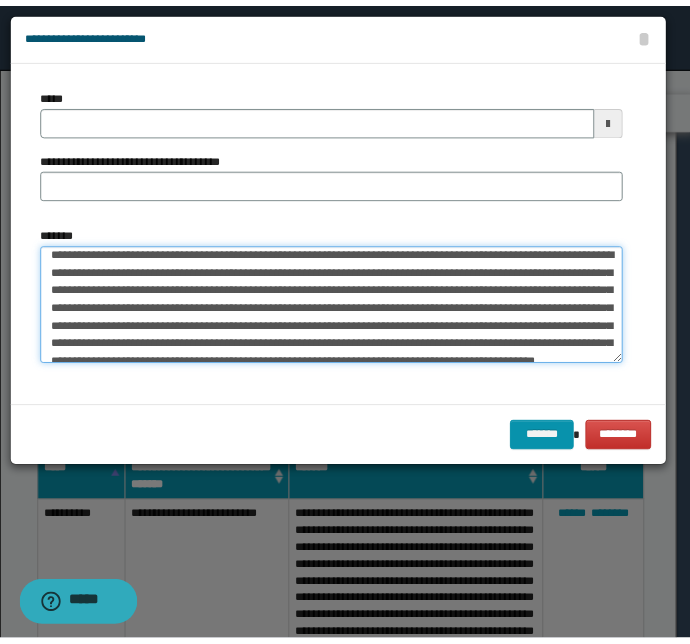 scroll, scrollTop: 0, scrollLeft: 0, axis: both 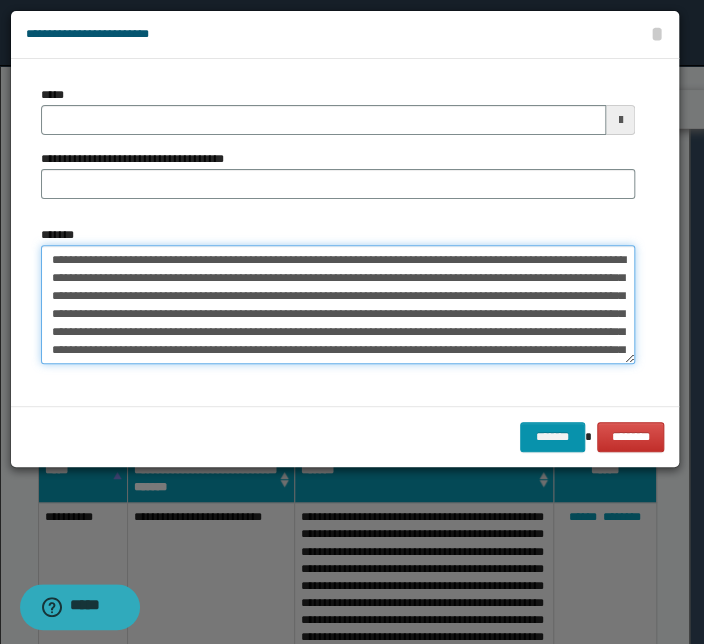 drag, startPoint x: 277, startPoint y: 260, endPoint x: 1, endPoint y: 256, distance: 276.029 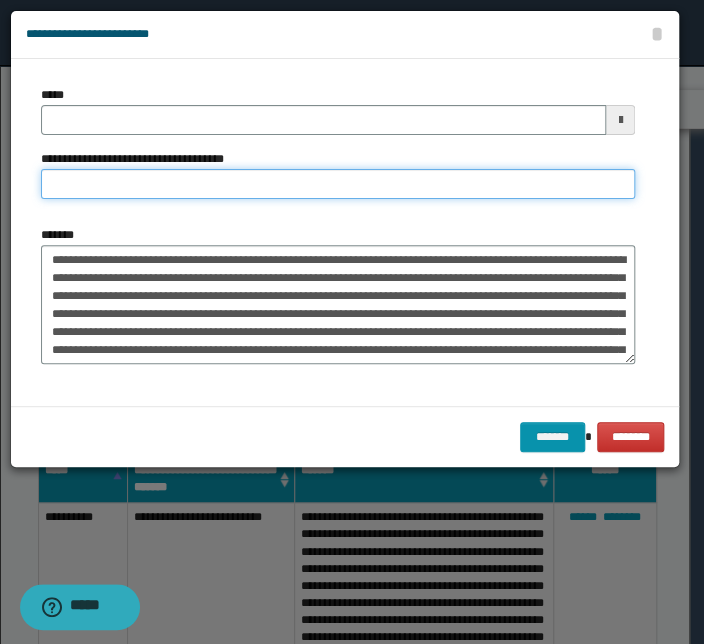 click on "**********" at bounding box center (338, 184) 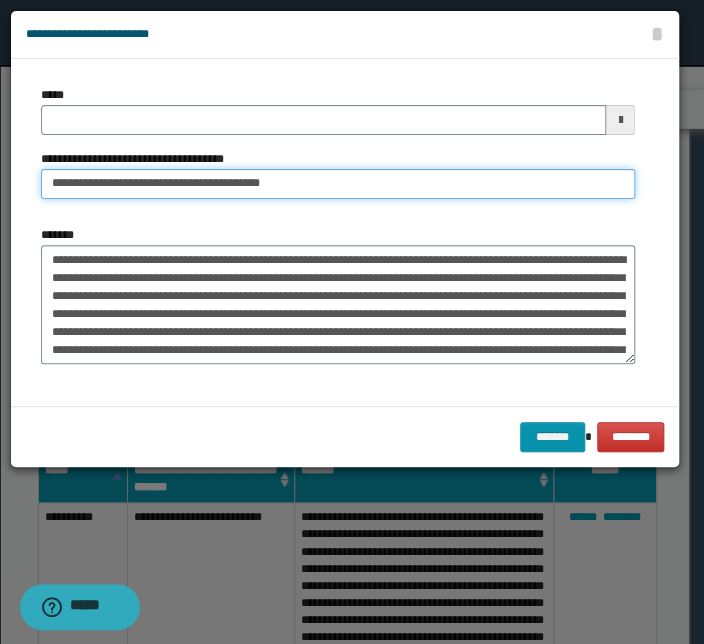 type 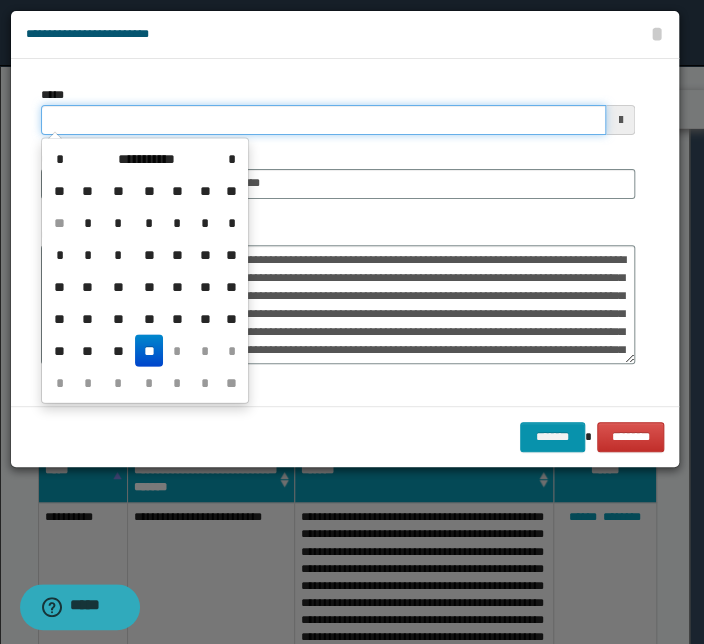 click on "*****" at bounding box center [323, 120] 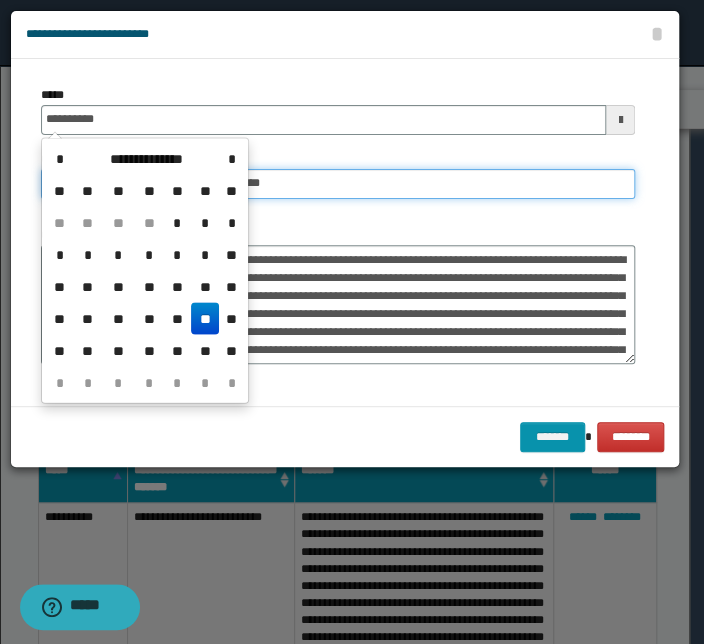 type on "**********" 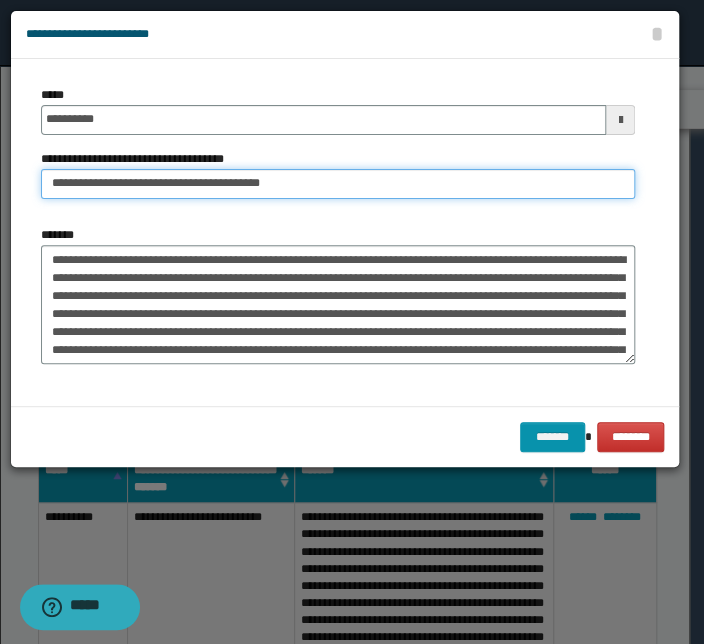 click on "**********" at bounding box center (338, 184) 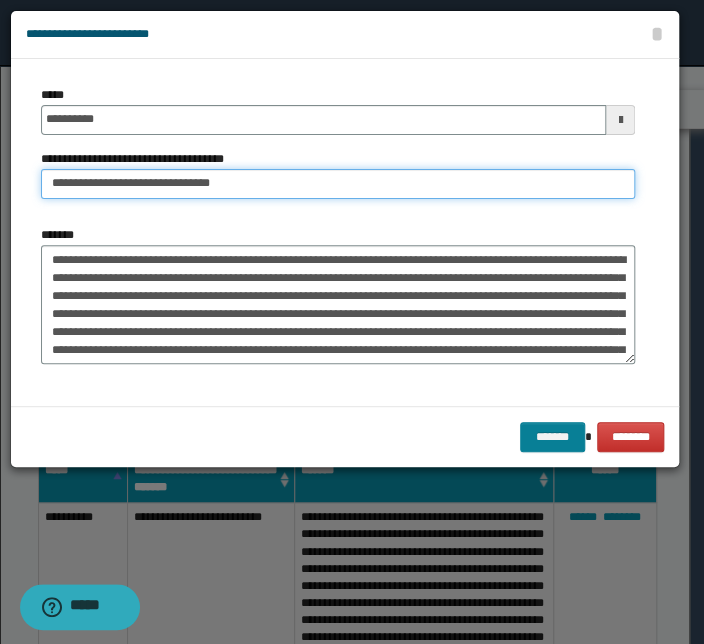 type on "**********" 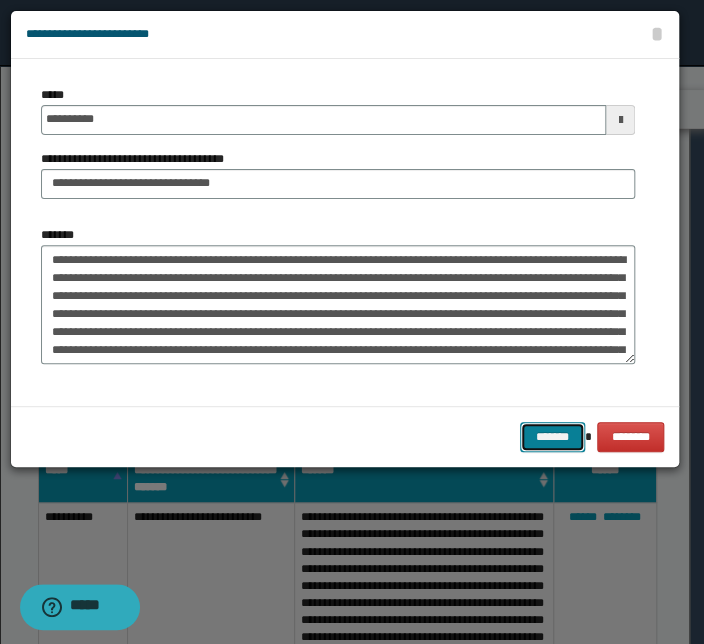 click on "*******" at bounding box center [552, 437] 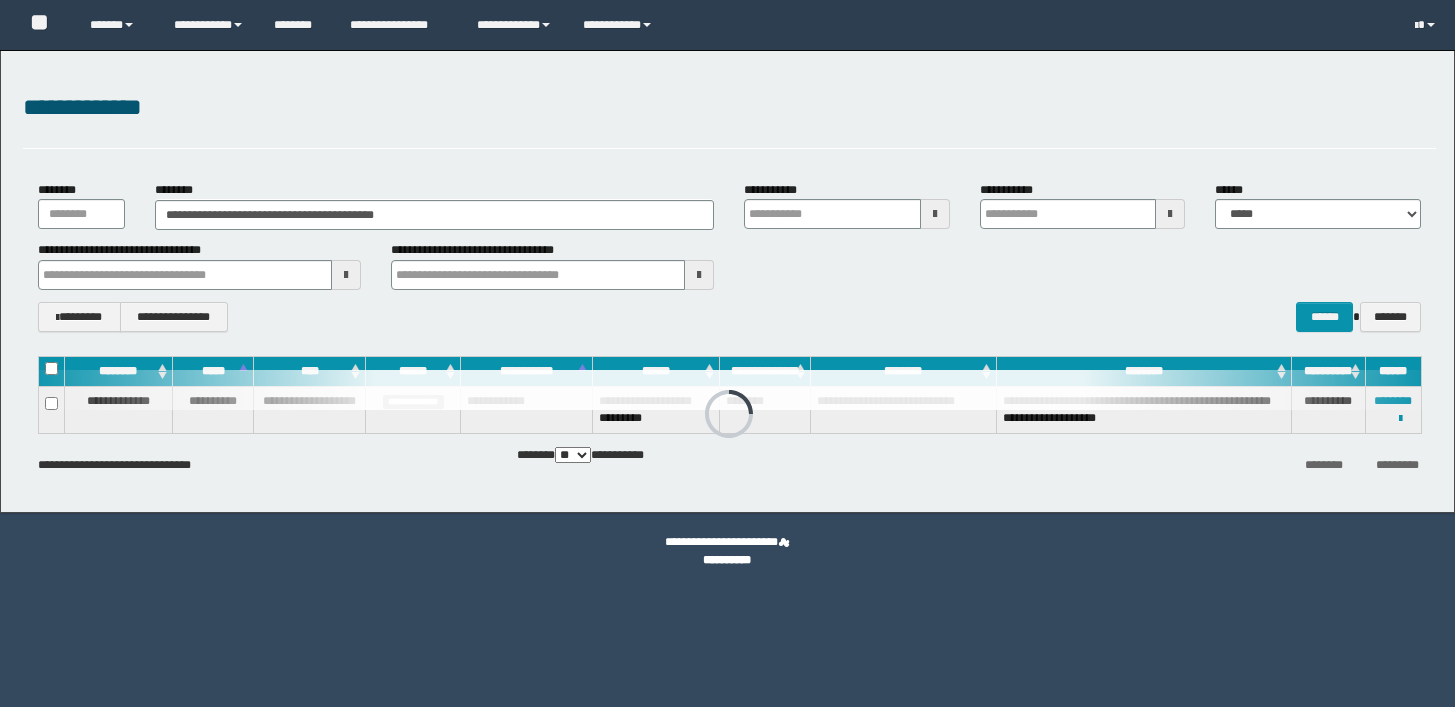 scroll, scrollTop: 0, scrollLeft: 0, axis: both 